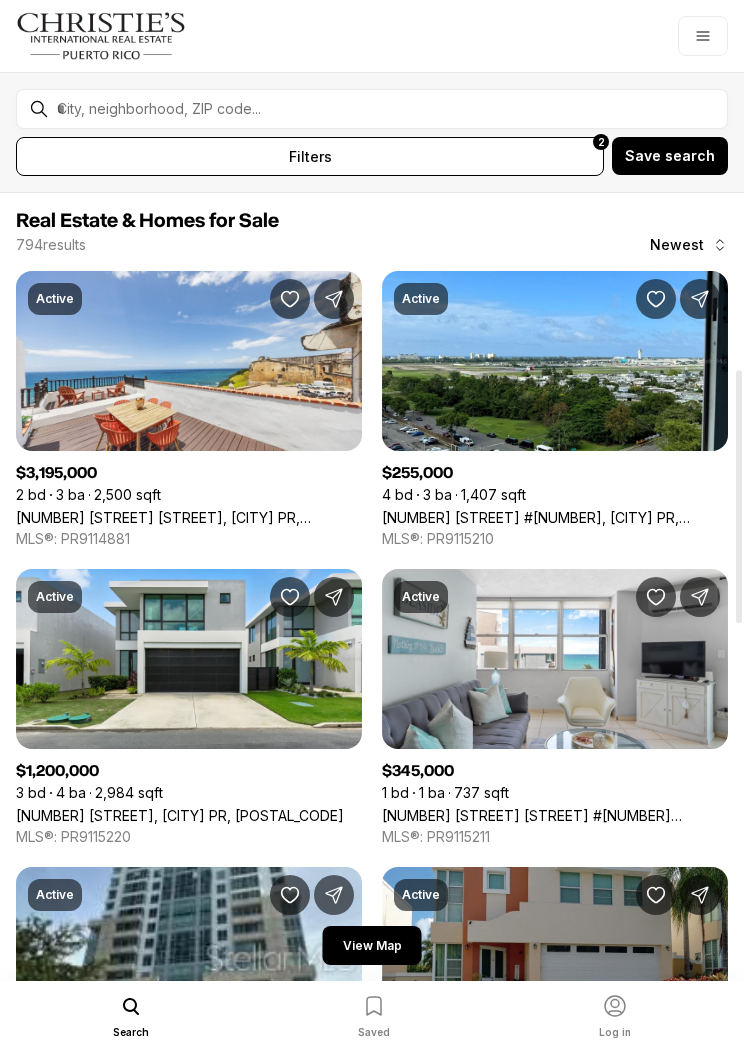 scroll, scrollTop: 0, scrollLeft: 0, axis: both 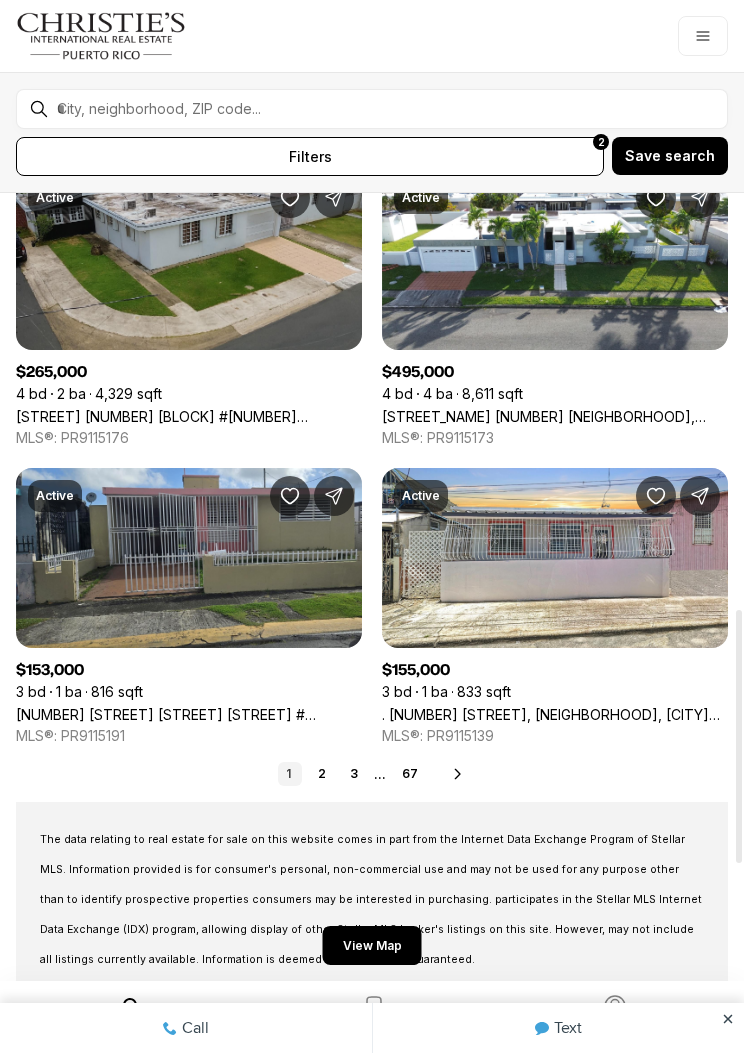 click on "2" at bounding box center (322, 774) 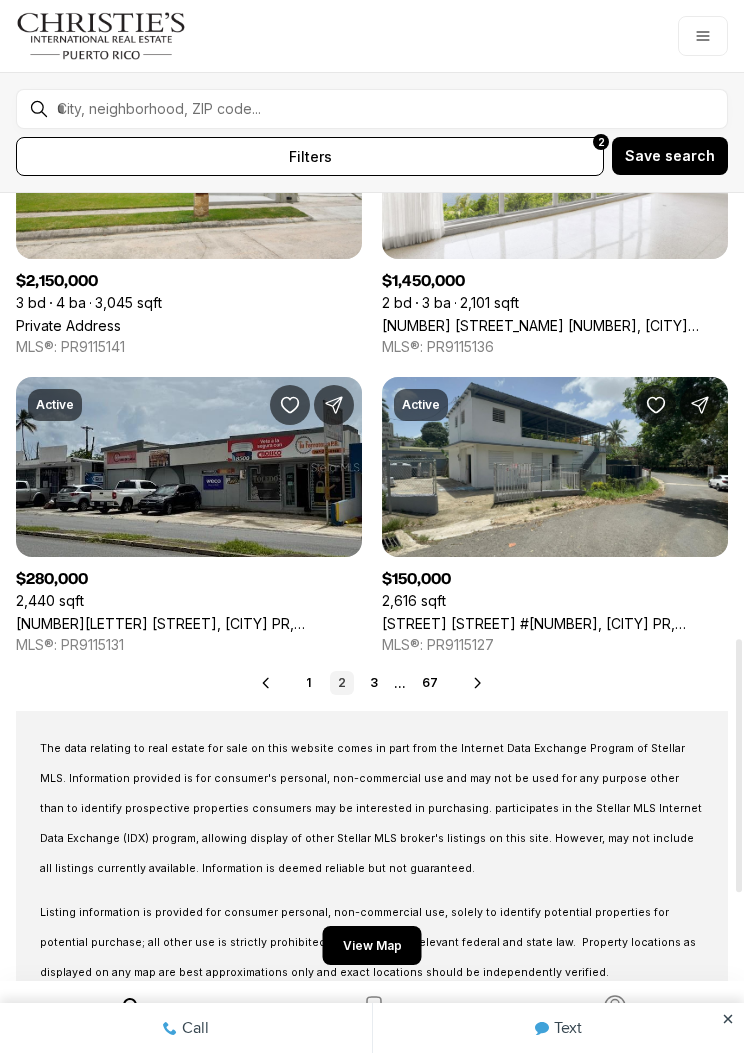 scroll, scrollTop: 1384, scrollLeft: 0, axis: vertical 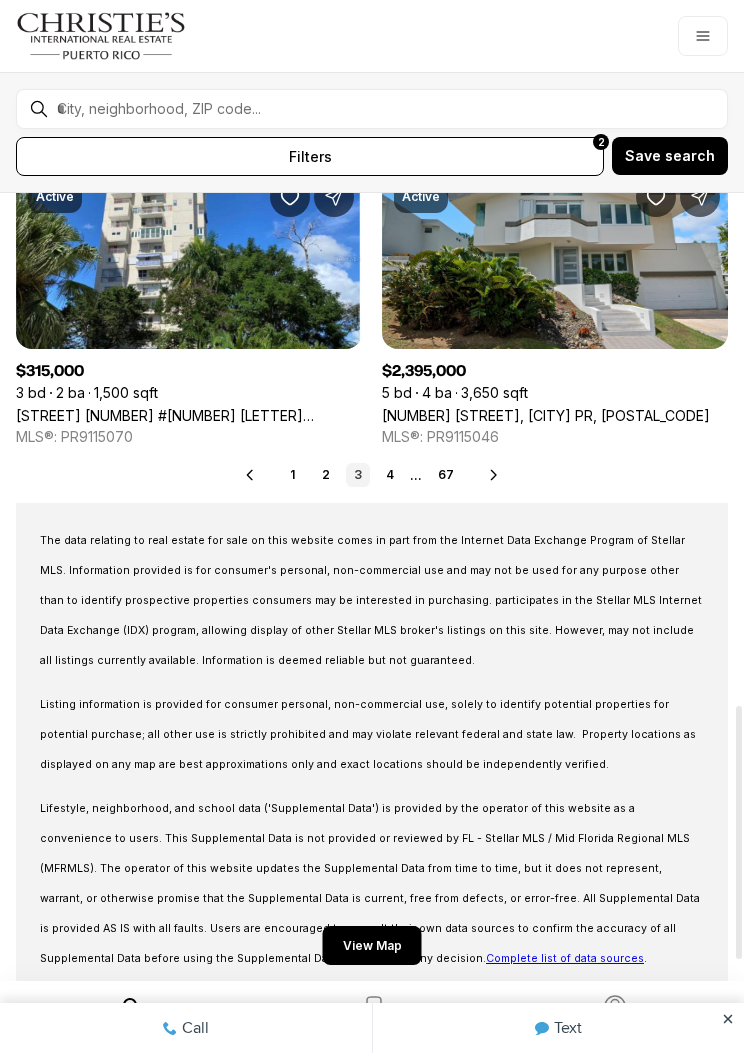 click on "4" at bounding box center [390, 475] 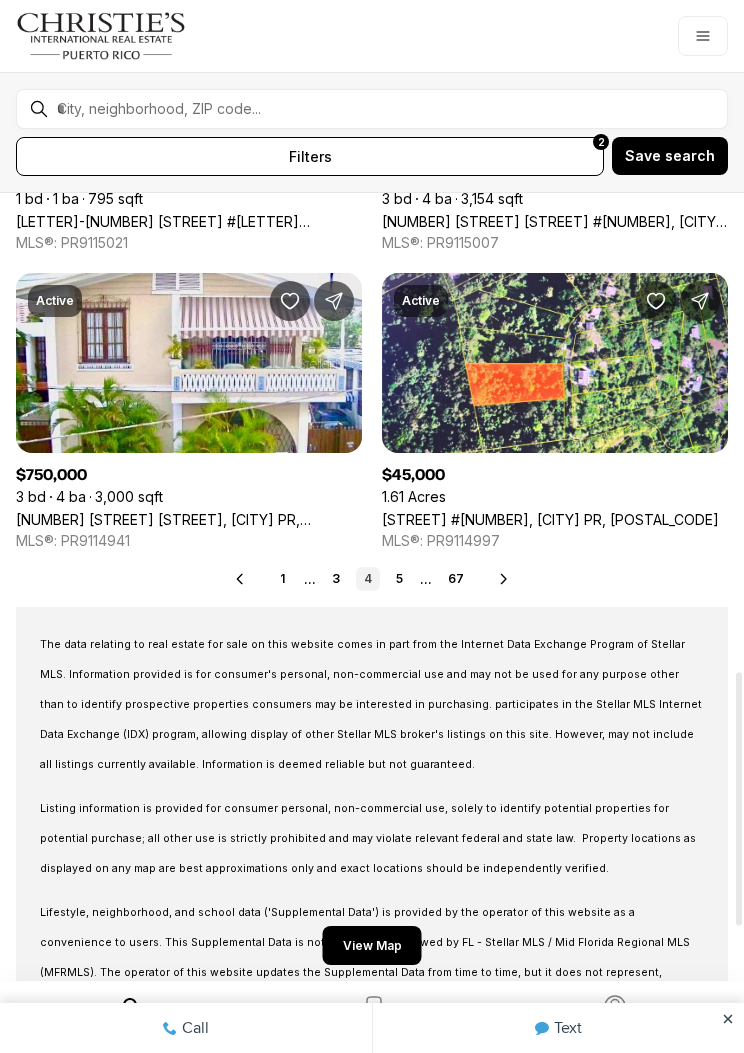 scroll, scrollTop: 1489, scrollLeft: 0, axis: vertical 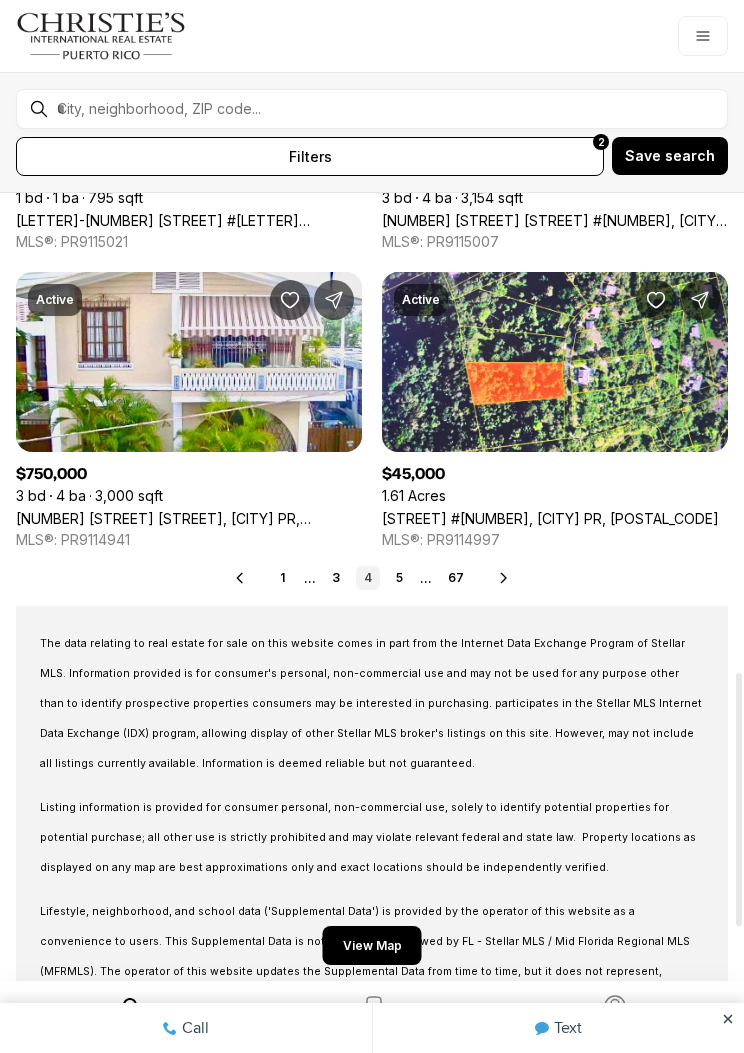 click on "5" at bounding box center (400, 578) 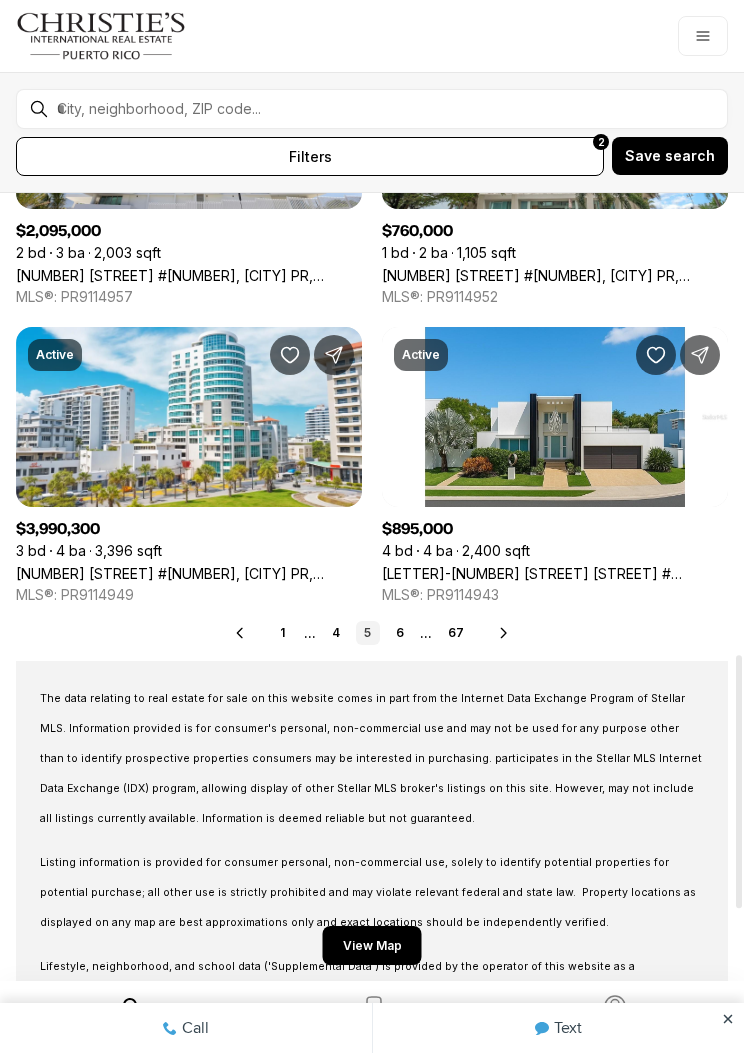 scroll, scrollTop: 1435, scrollLeft: 0, axis: vertical 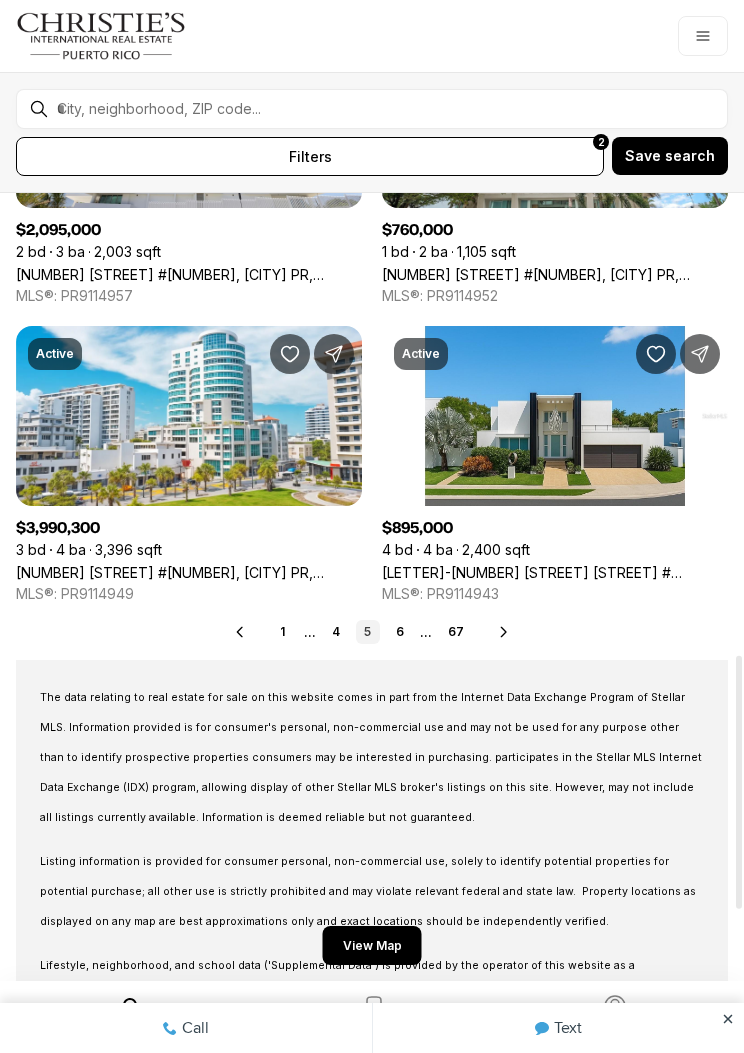 click on "6" at bounding box center (400, 632) 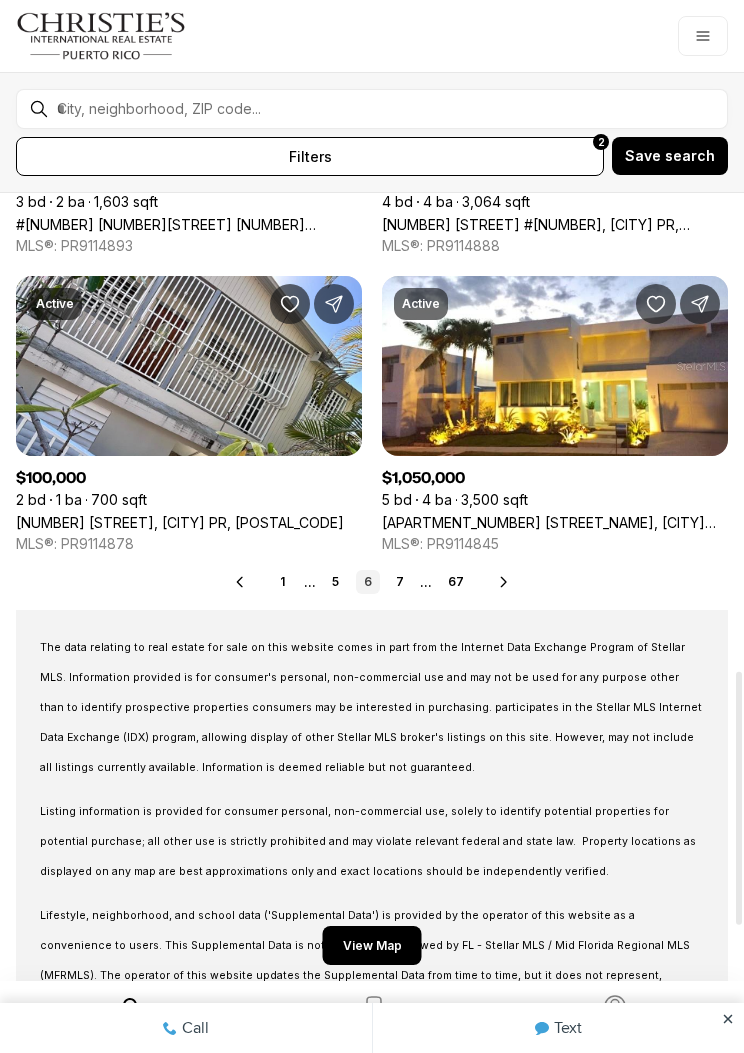 scroll, scrollTop: 1487, scrollLeft: 0, axis: vertical 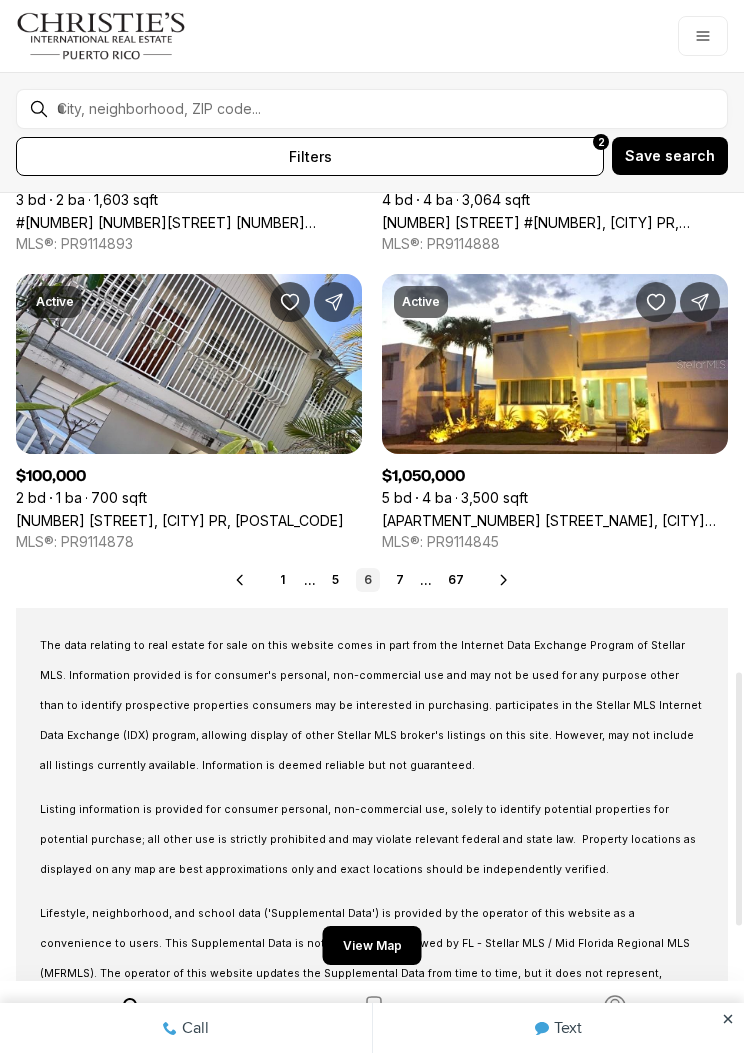 click on "7" at bounding box center [400, 580] 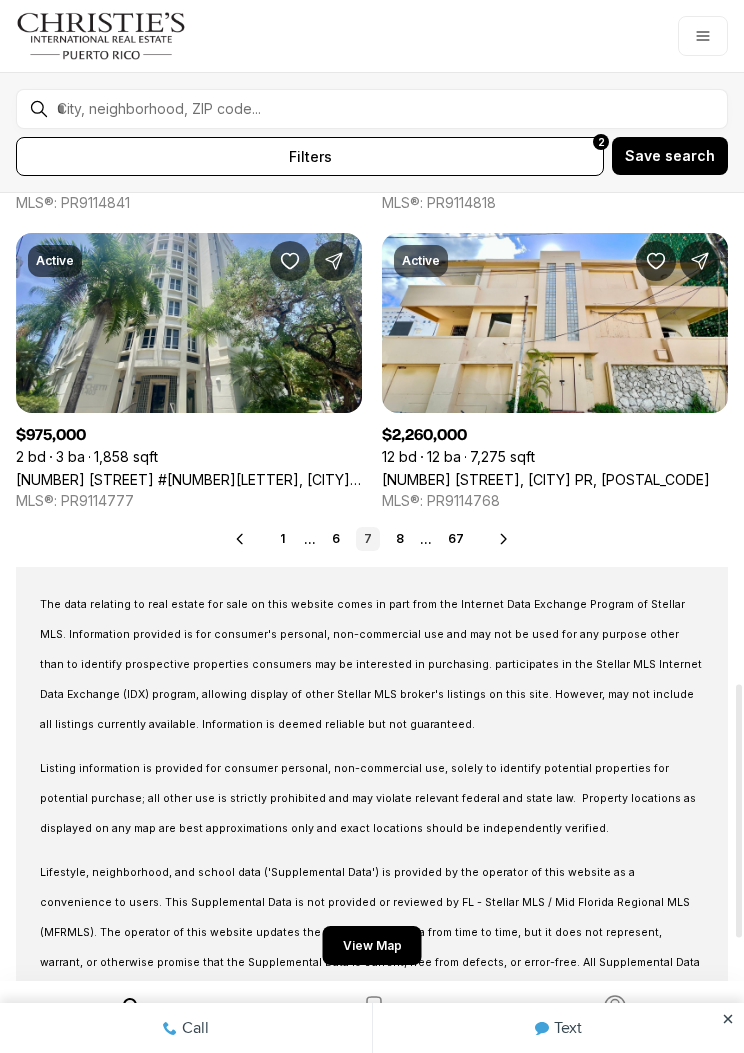 scroll, scrollTop: 1528, scrollLeft: 0, axis: vertical 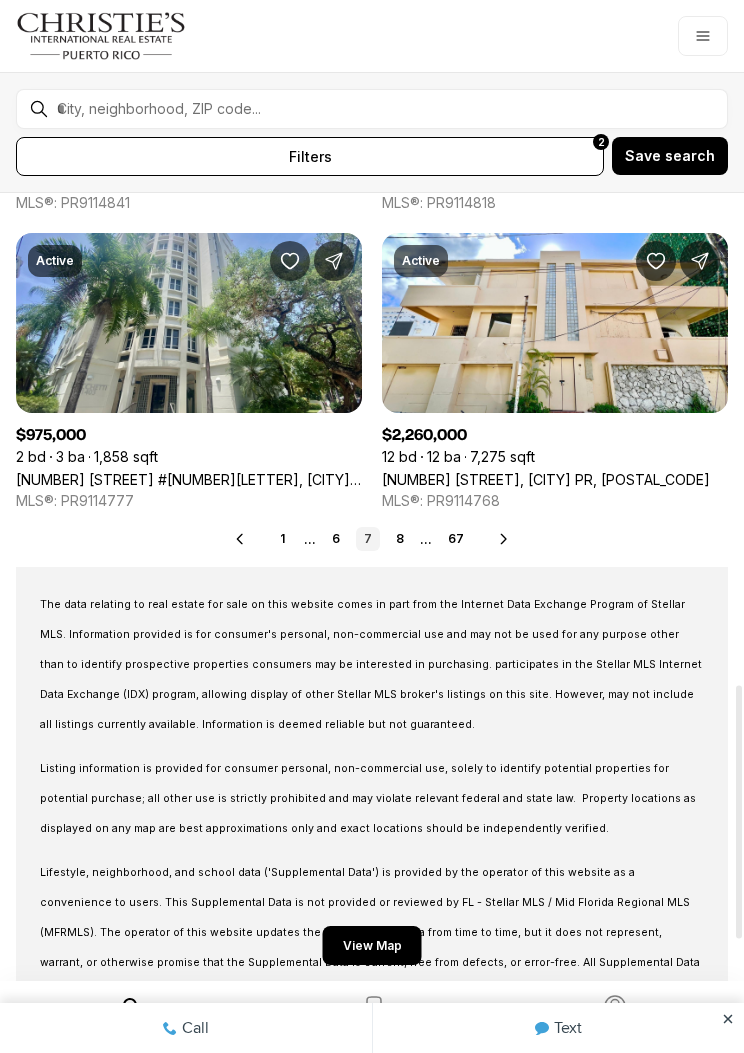 click on "8" at bounding box center (400, 539) 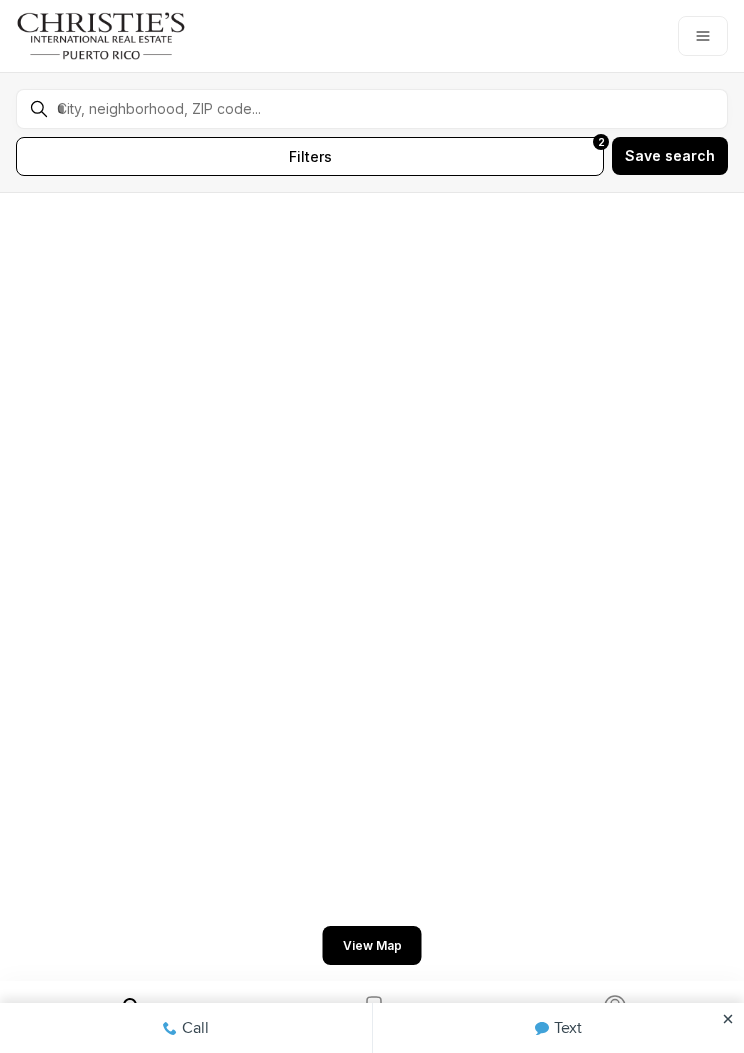 scroll, scrollTop: 0, scrollLeft: 0, axis: both 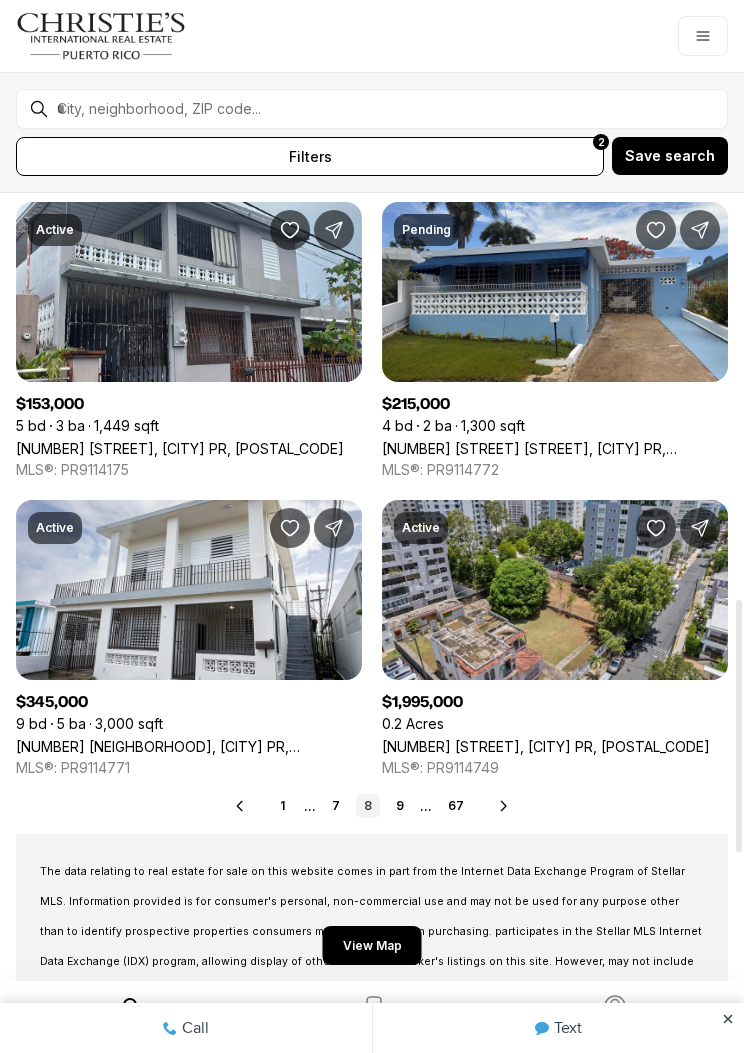 click on "9" at bounding box center [400, 806] 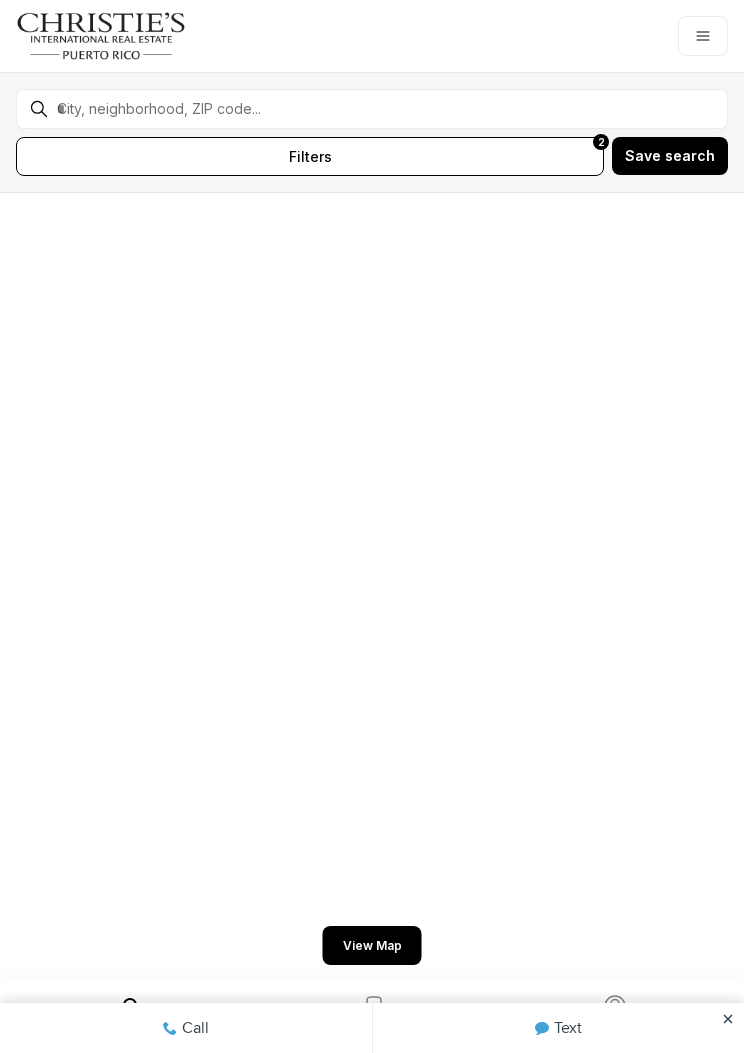 scroll, scrollTop: 0, scrollLeft: 0, axis: both 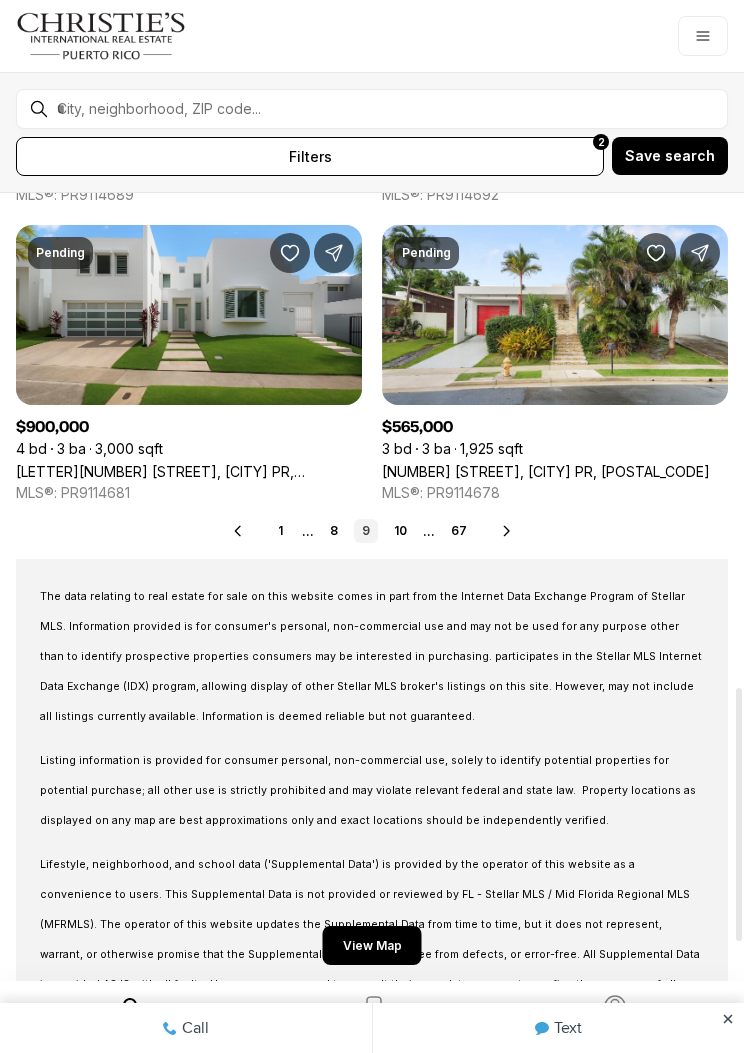 click on "10" at bounding box center [400, 531] 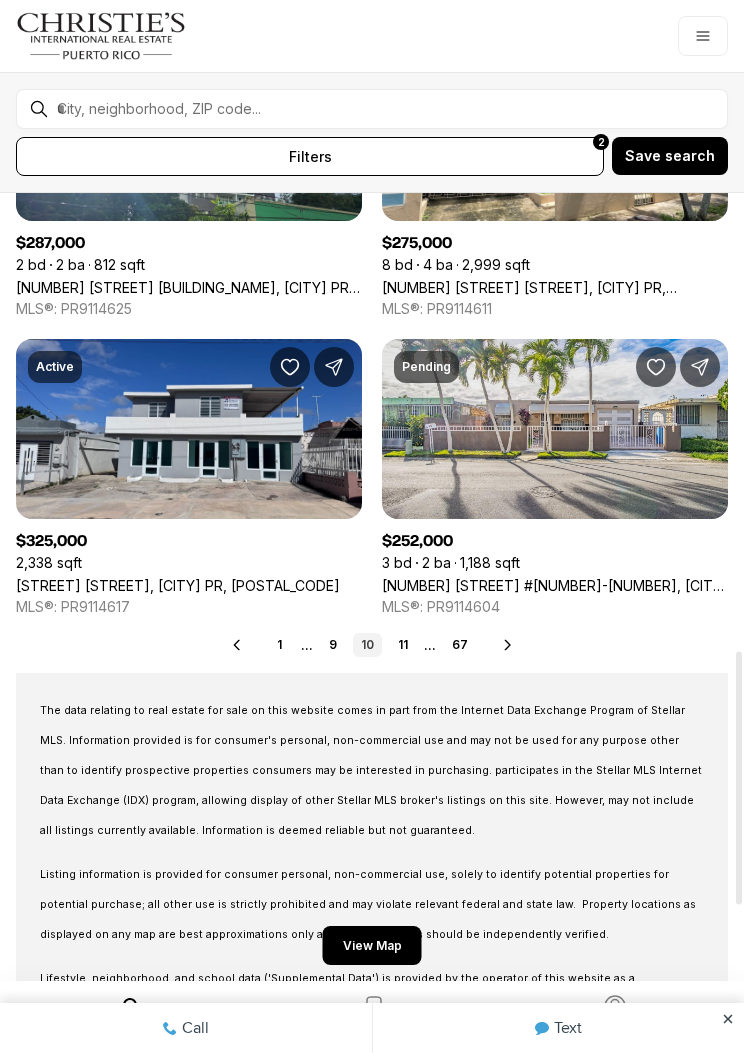 scroll, scrollTop: 1422, scrollLeft: 0, axis: vertical 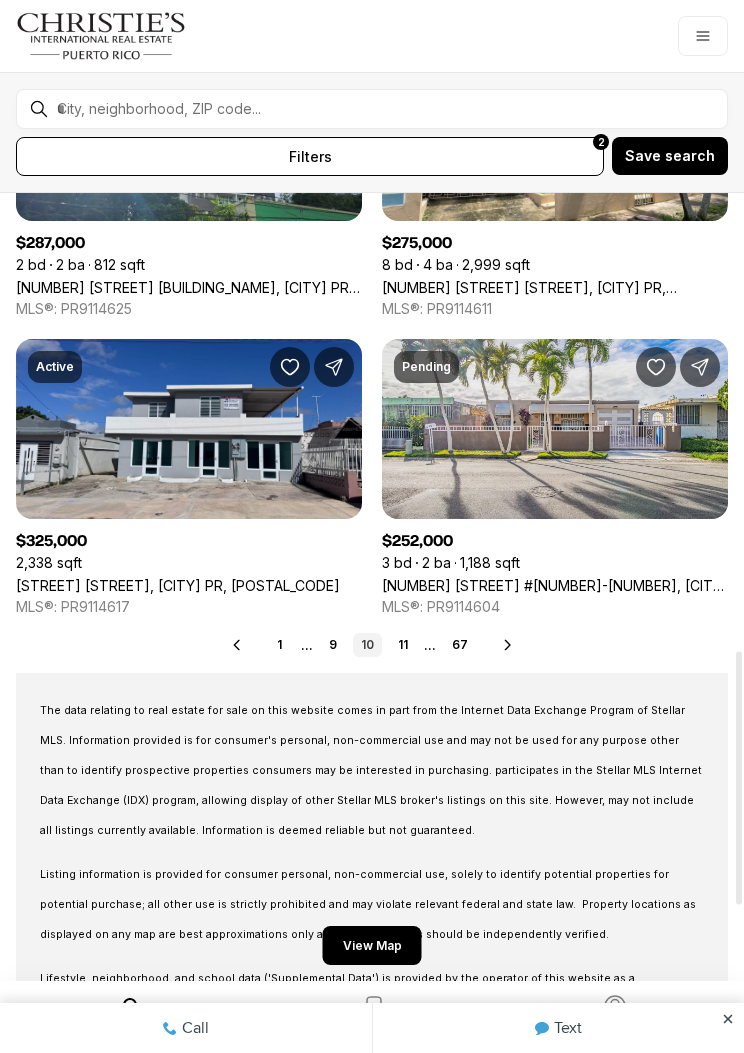 click on "11" at bounding box center (403, 645) 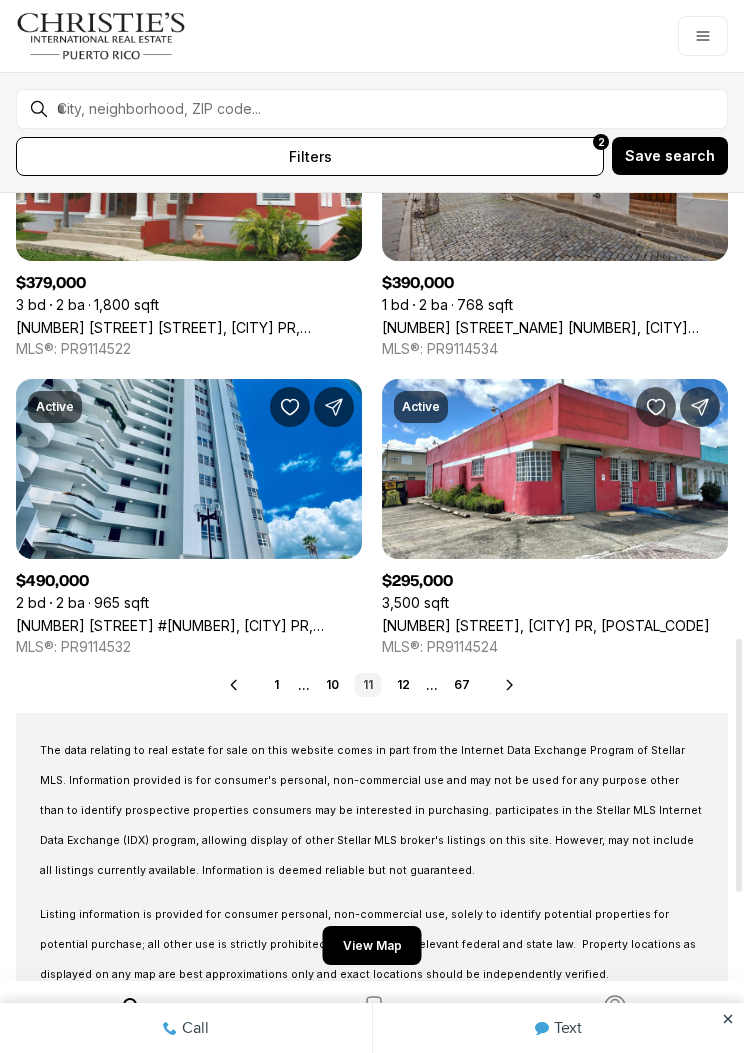 scroll, scrollTop: 1382, scrollLeft: 0, axis: vertical 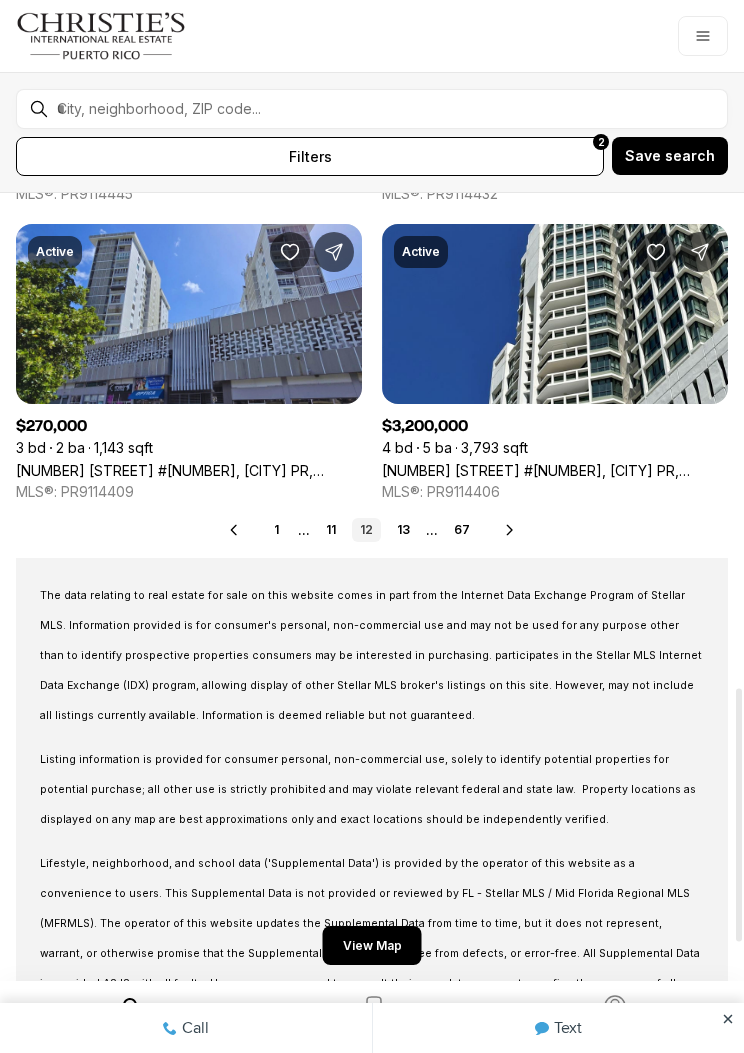 click on "13" at bounding box center [403, 530] 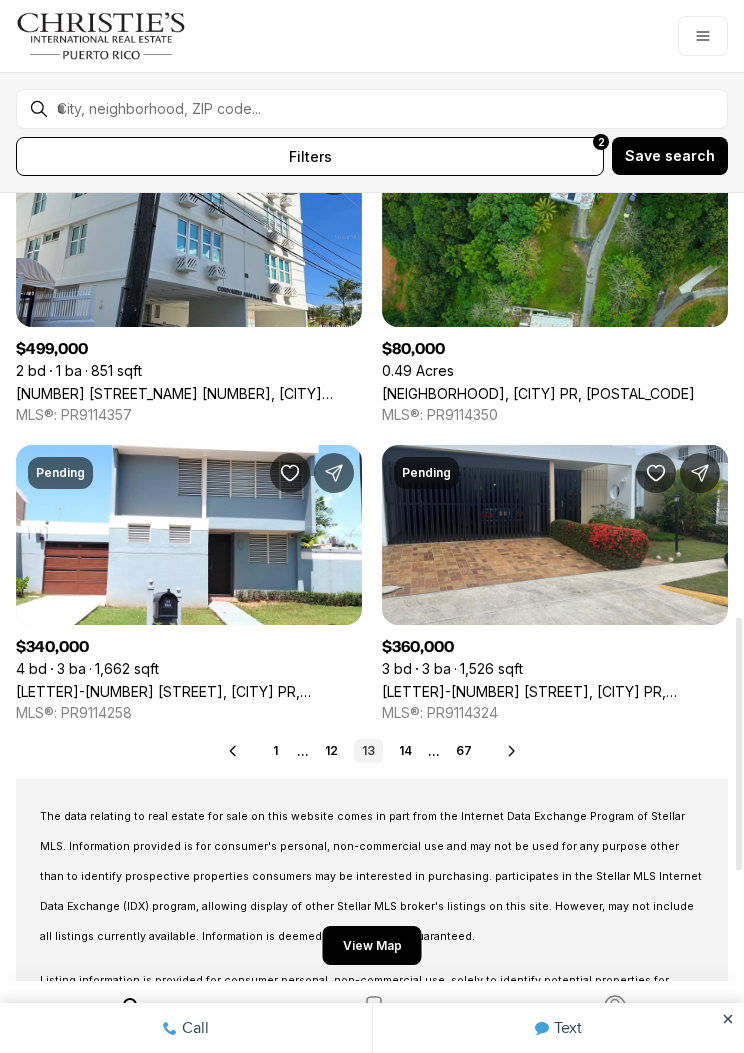 scroll, scrollTop: 1316, scrollLeft: 0, axis: vertical 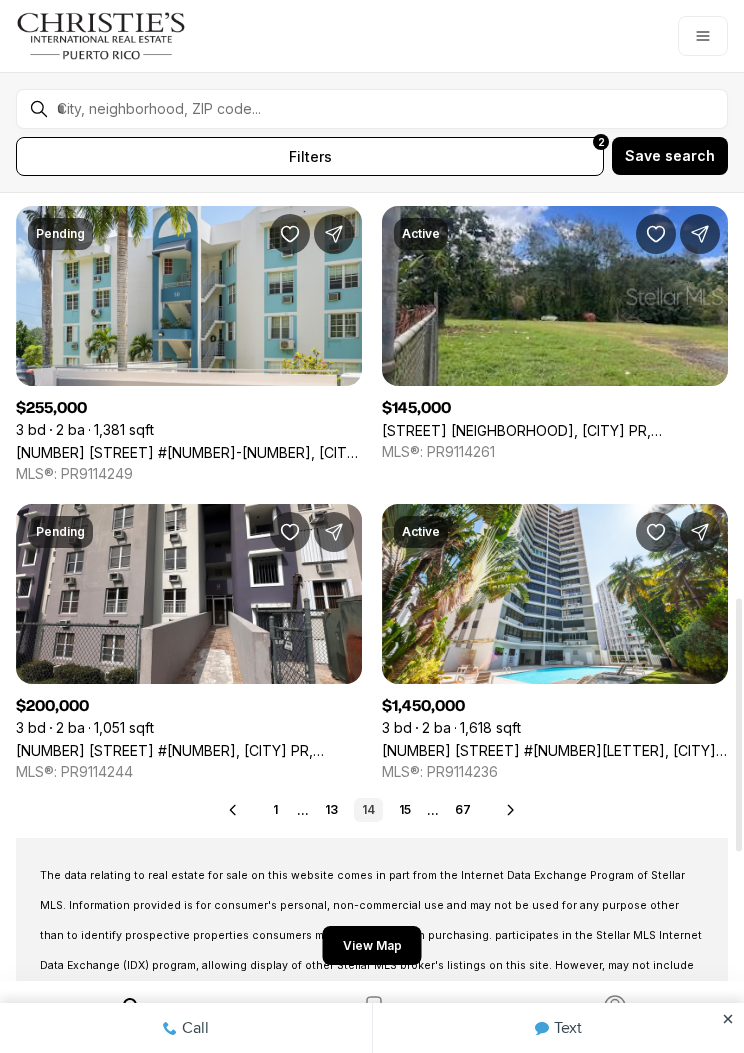 click on "15" at bounding box center (405, 810) 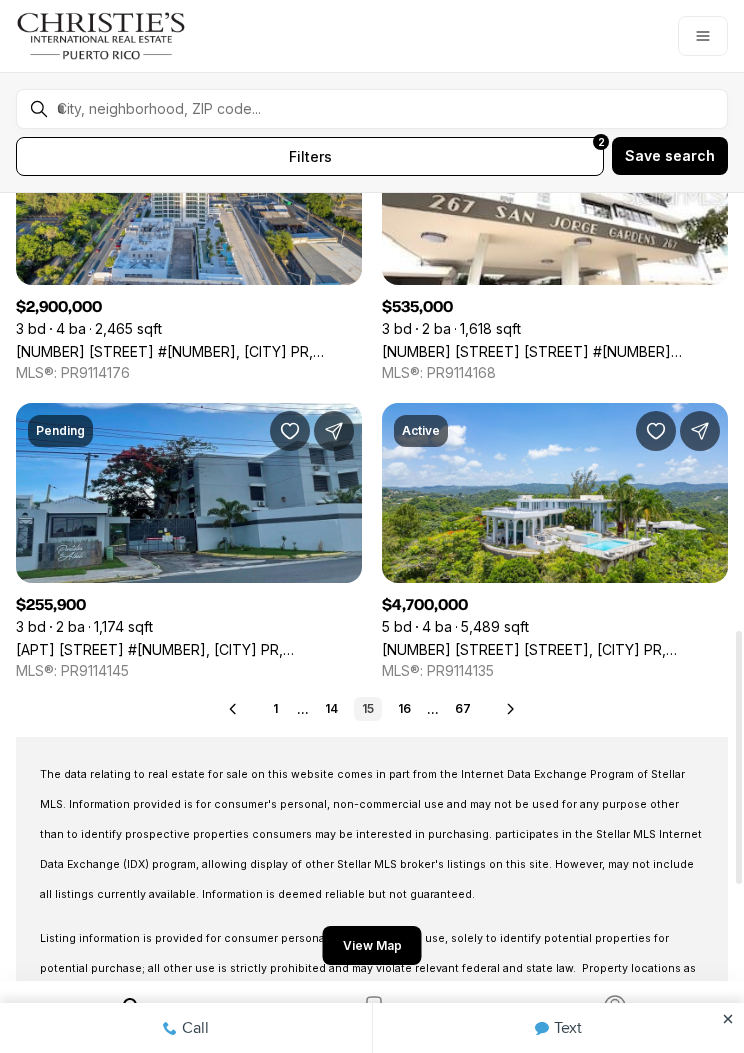 scroll, scrollTop: 1358, scrollLeft: 0, axis: vertical 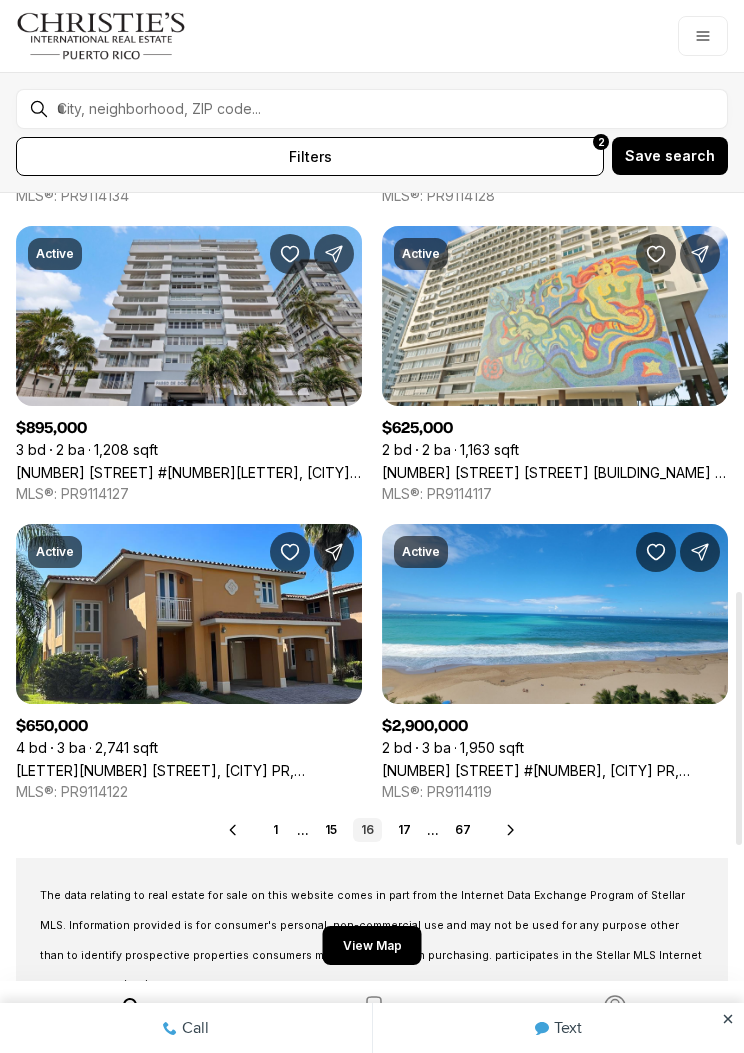click on "17" at bounding box center (404, 830) 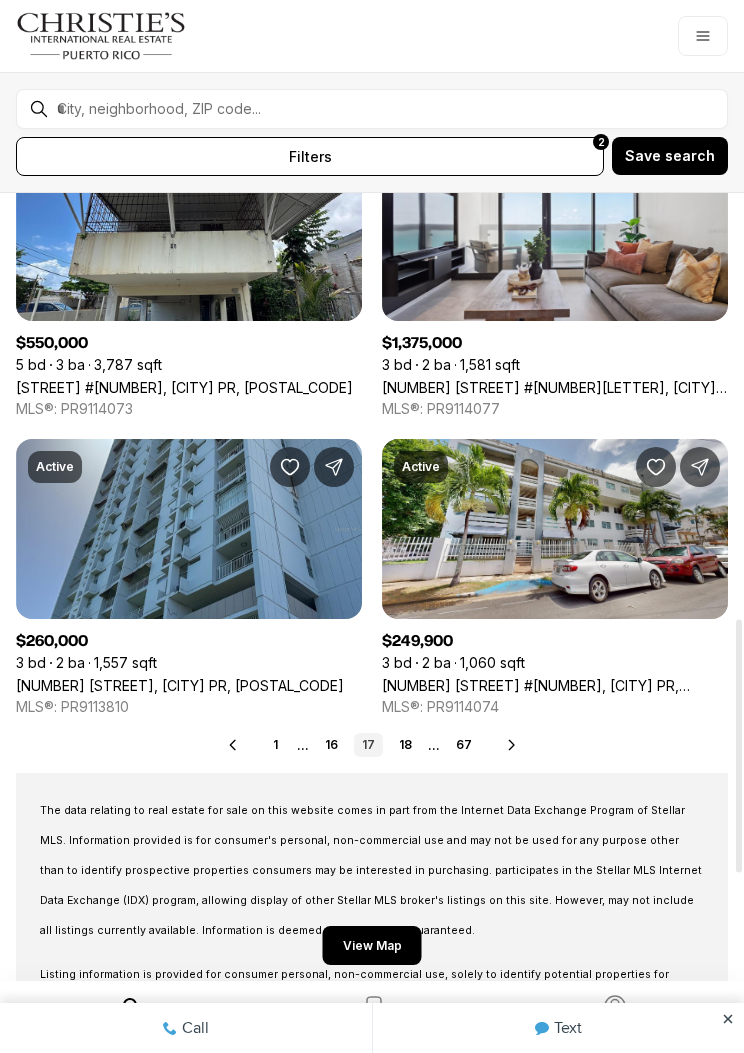 scroll, scrollTop: 1322, scrollLeft: 0, axis: vertical 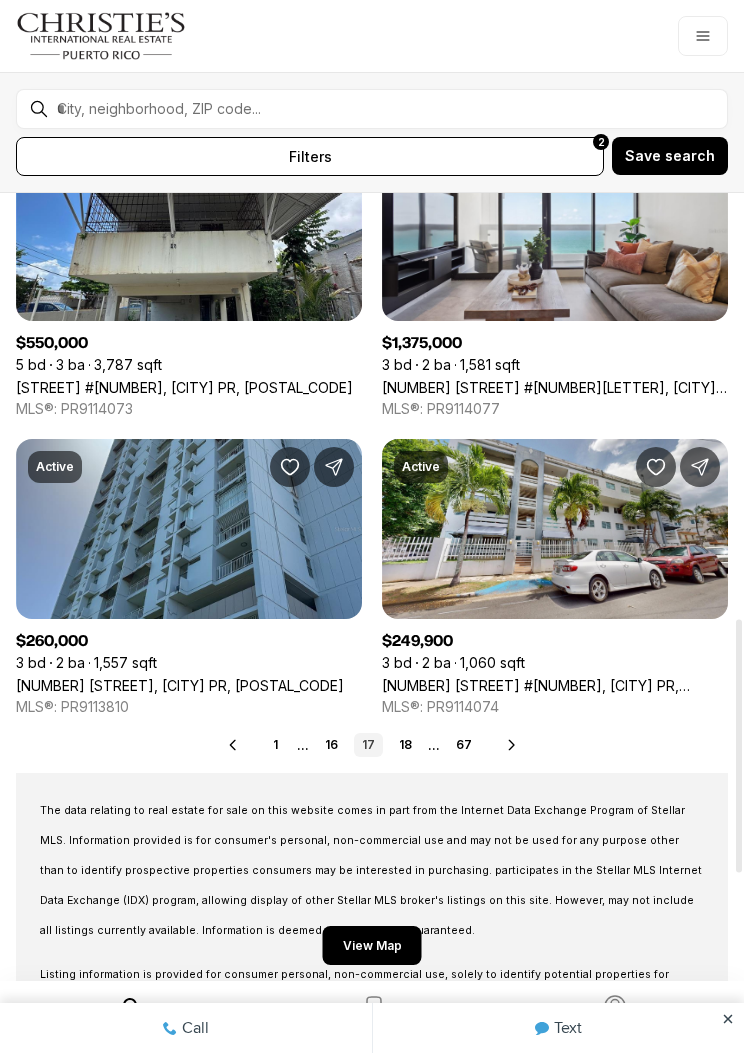 click on "18" at bounding box center [405, 745] 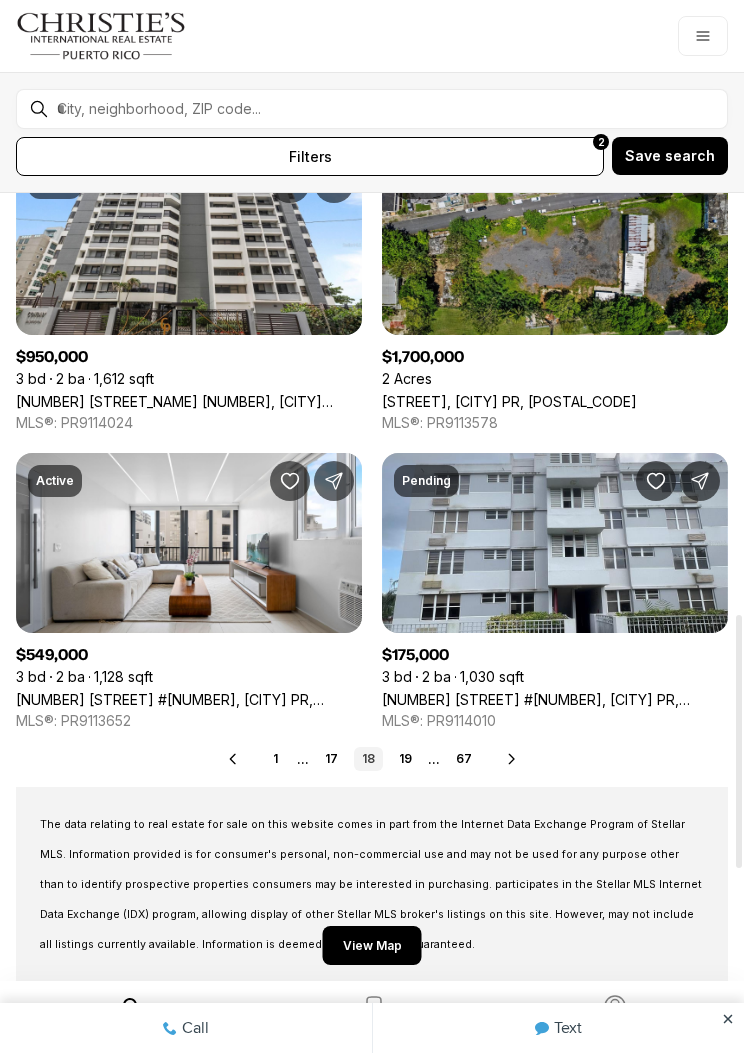 scroll, scrollTop: 1308, scrollLeft: 0, axis: vertical 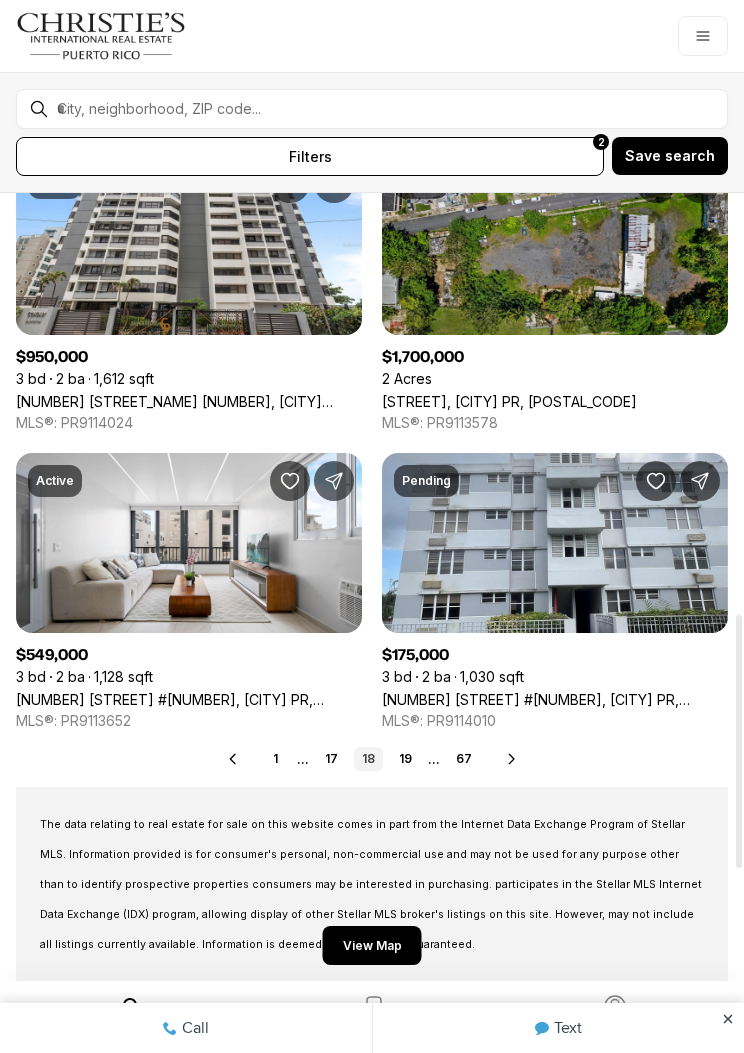 click on "19" at bounding box center [405, 759] 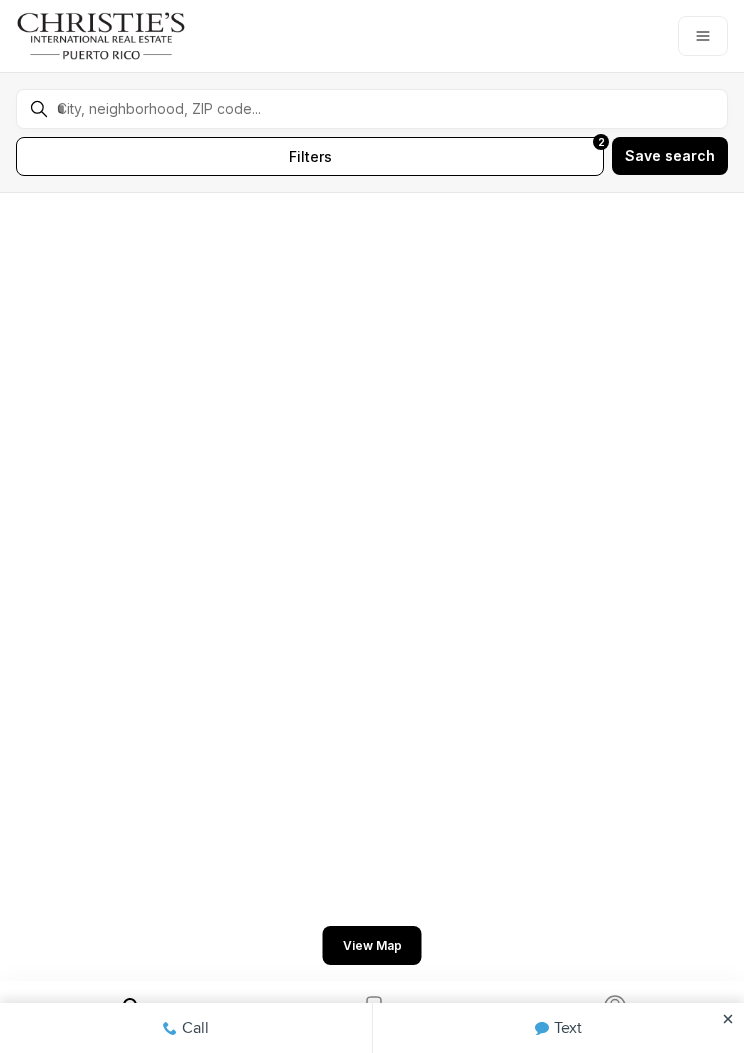 scroll, scrollTop: 0, scrollLeft: 0, axis: both 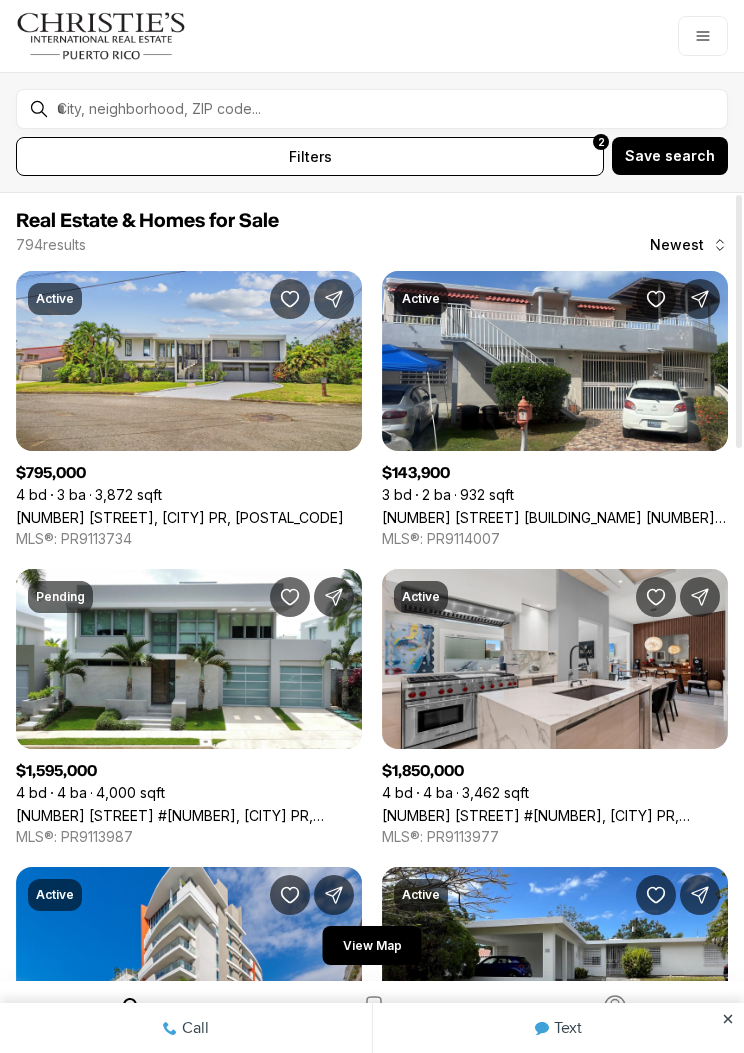 click on "402 URB COUNTRY CLUB MD18, CAROLINA PR, 00979" at bounding box center [555, 517] 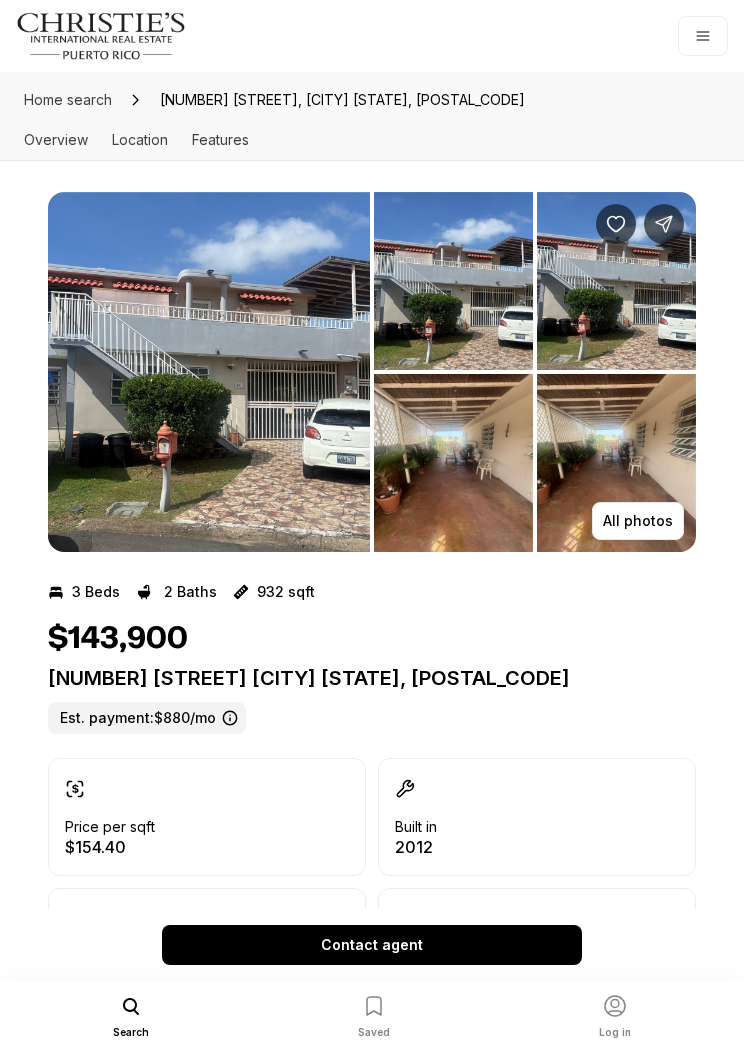 scroll, scrollTop: 0, scrollLeft: 0, axis: both 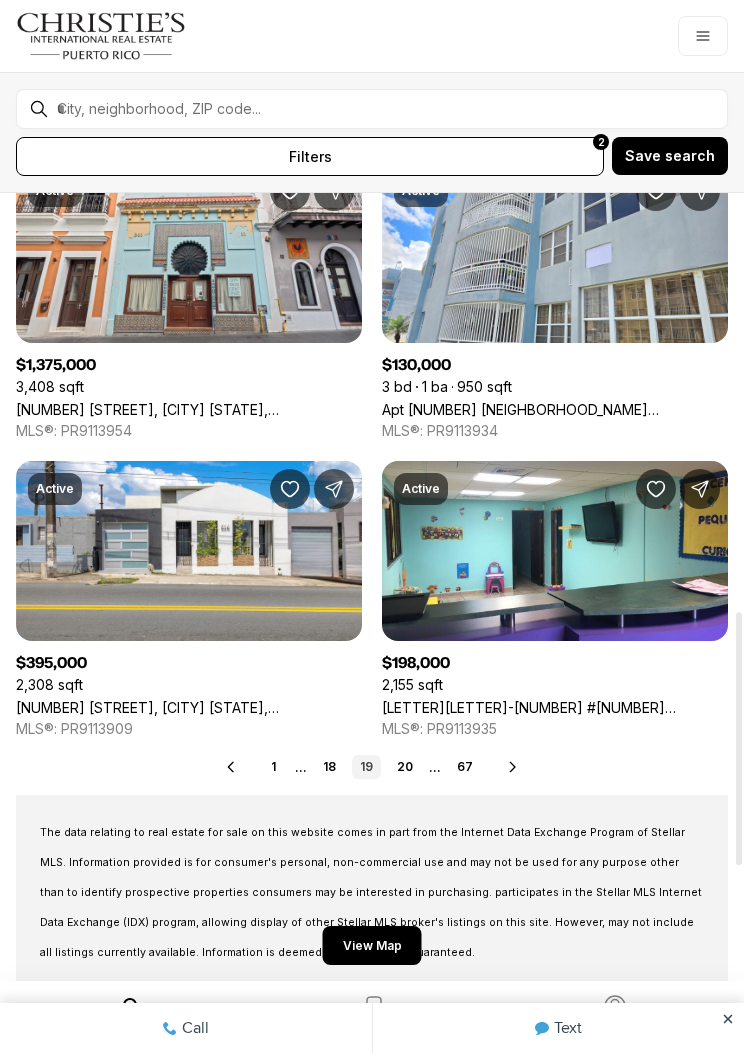 click on "20" at bounding box center [405, 767] 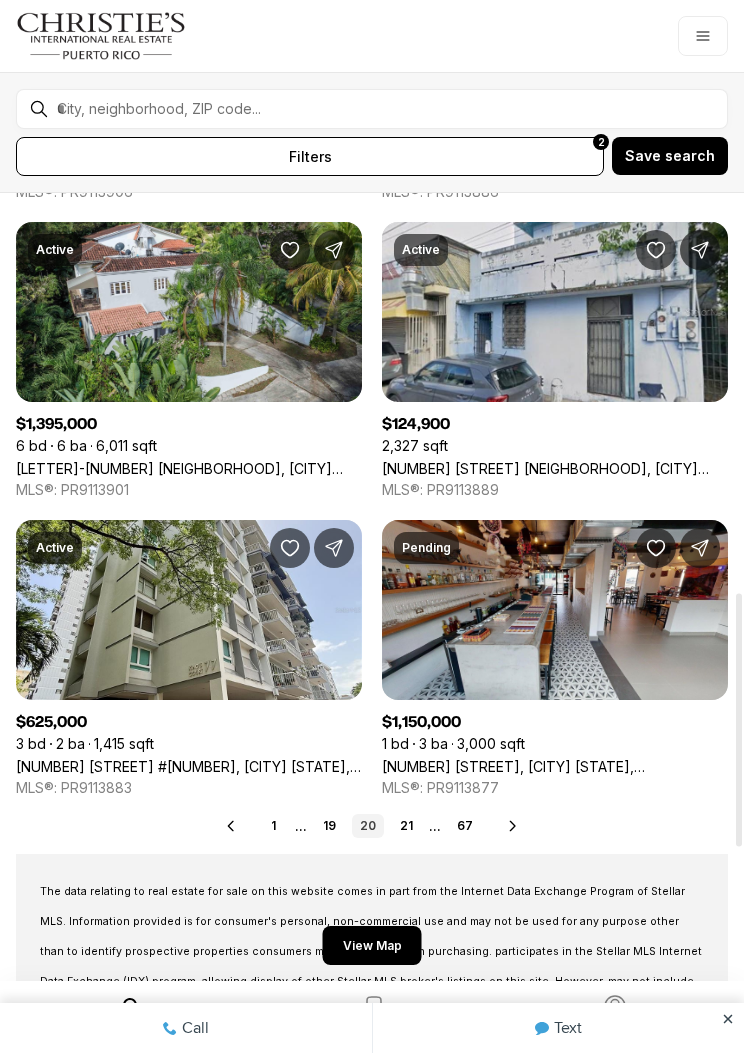 scroll, scrollTop: 1262, scrollLeft: 0, axis: vertical 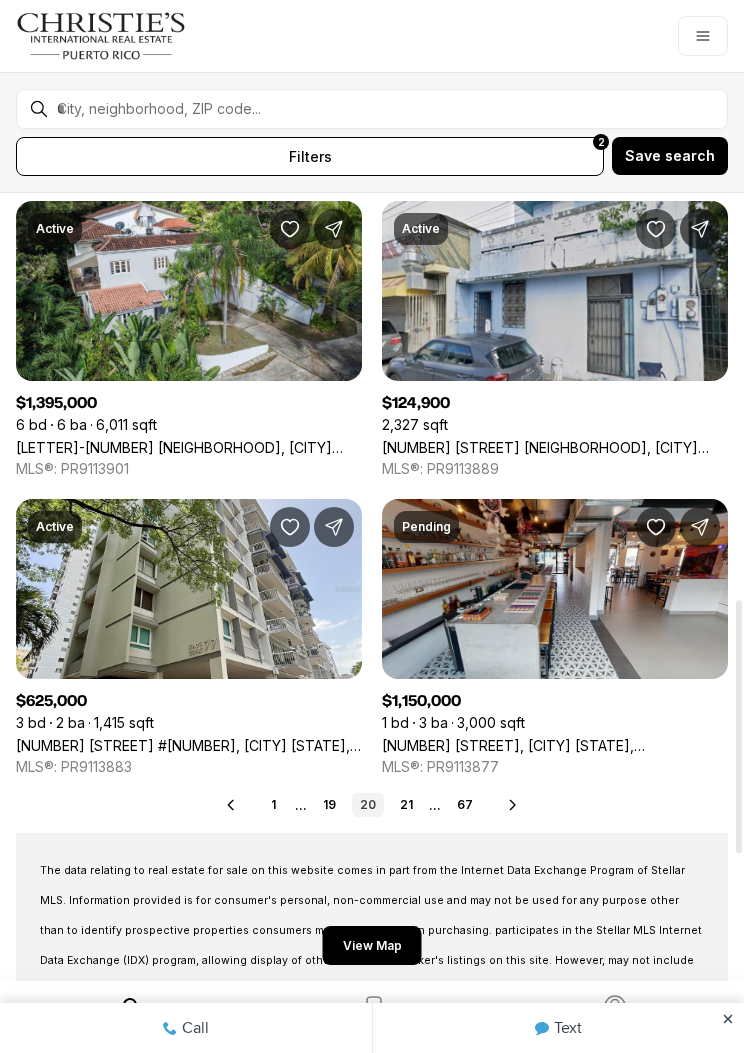 click on "21" at bounding box center [406, 805] 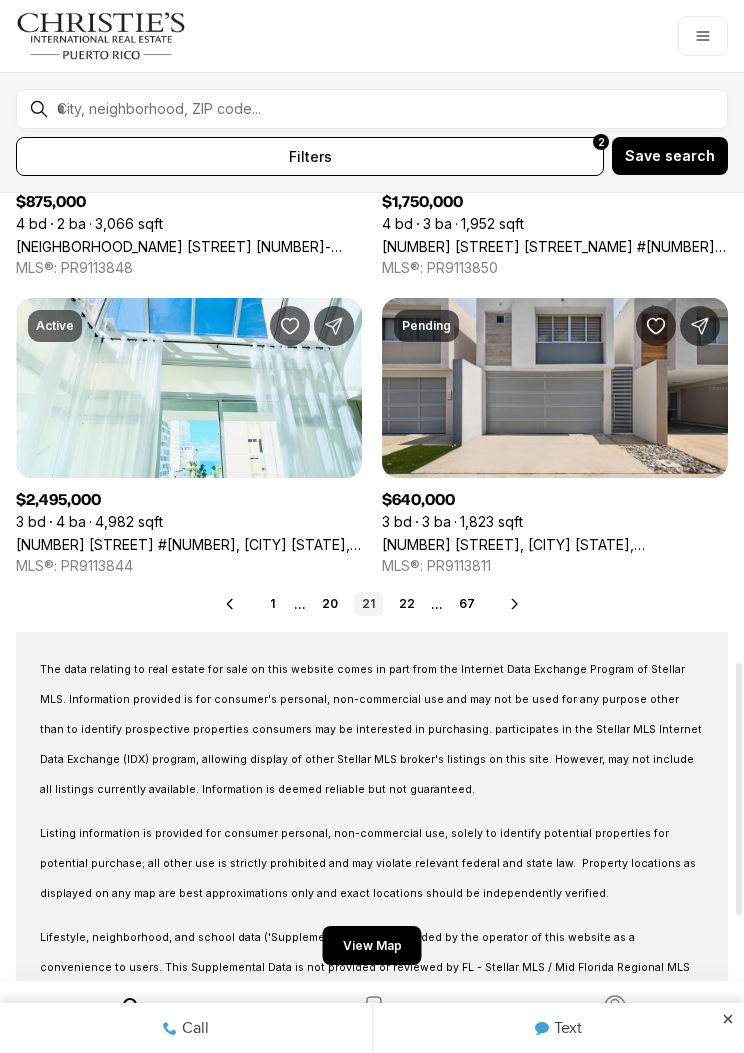 scroll, scrollTop: 1460, scrollLeft: 0, axis: vertical 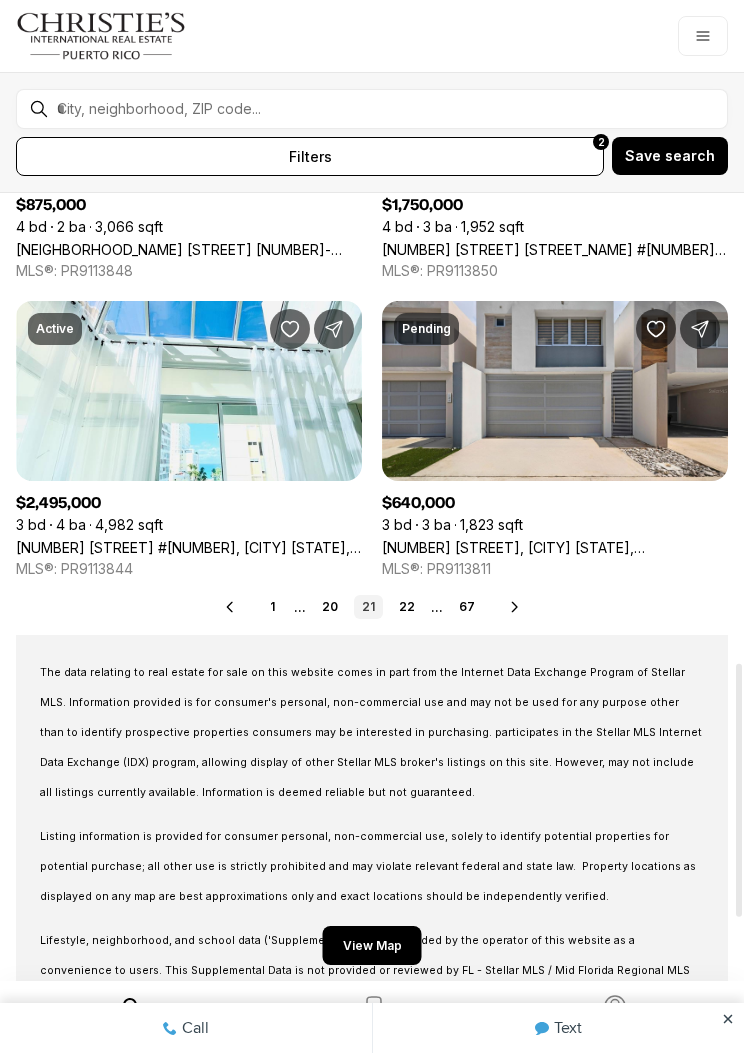 click on "22" at bounding box center (407, 607) 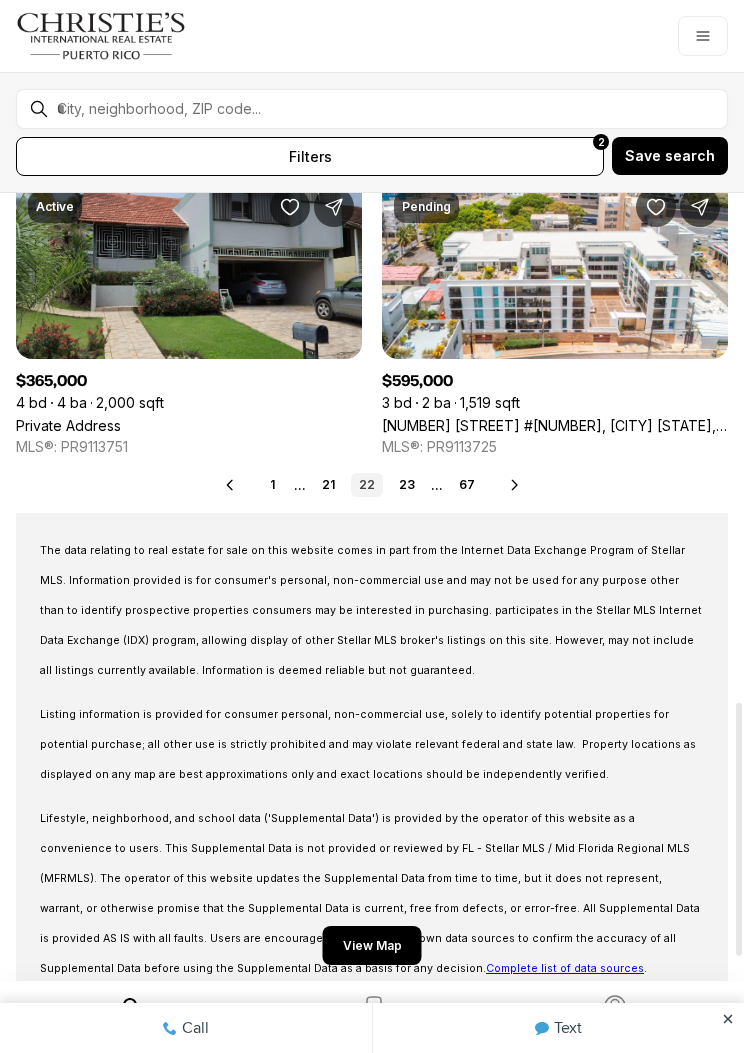 scroll, scrollTop: 1582, scrollLeft: 0, axis: vertical 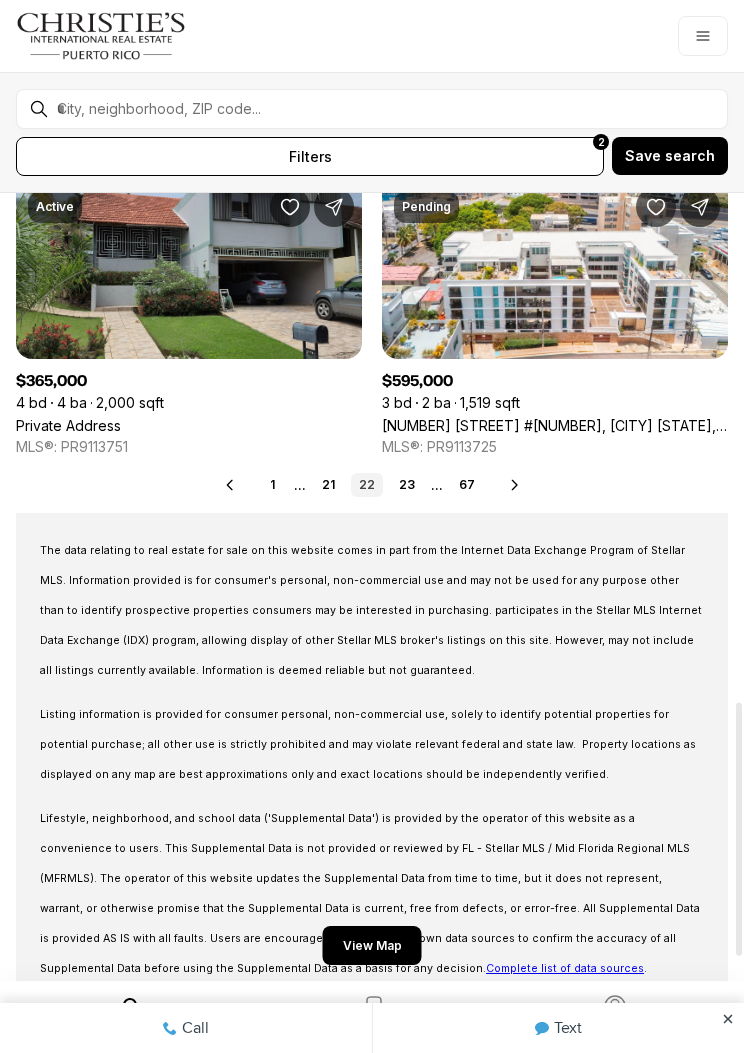 click on "23" at bounding box center [407, 485] 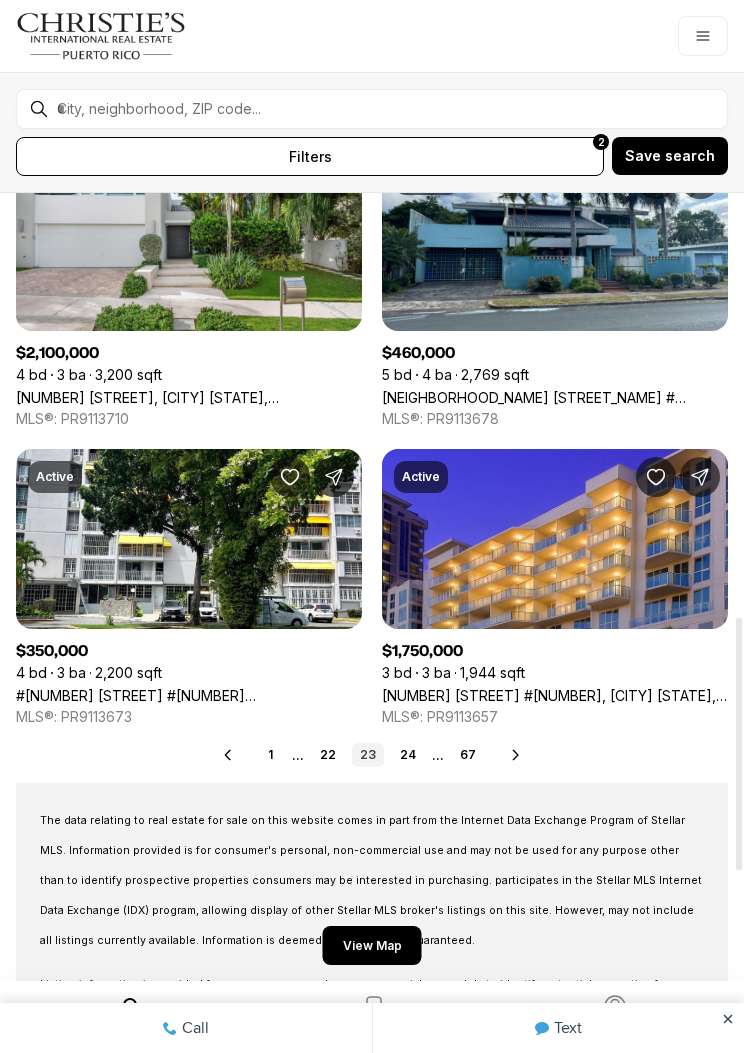 scroll, scrollTop: 1324, scrollLeft: 0, axis: vertical 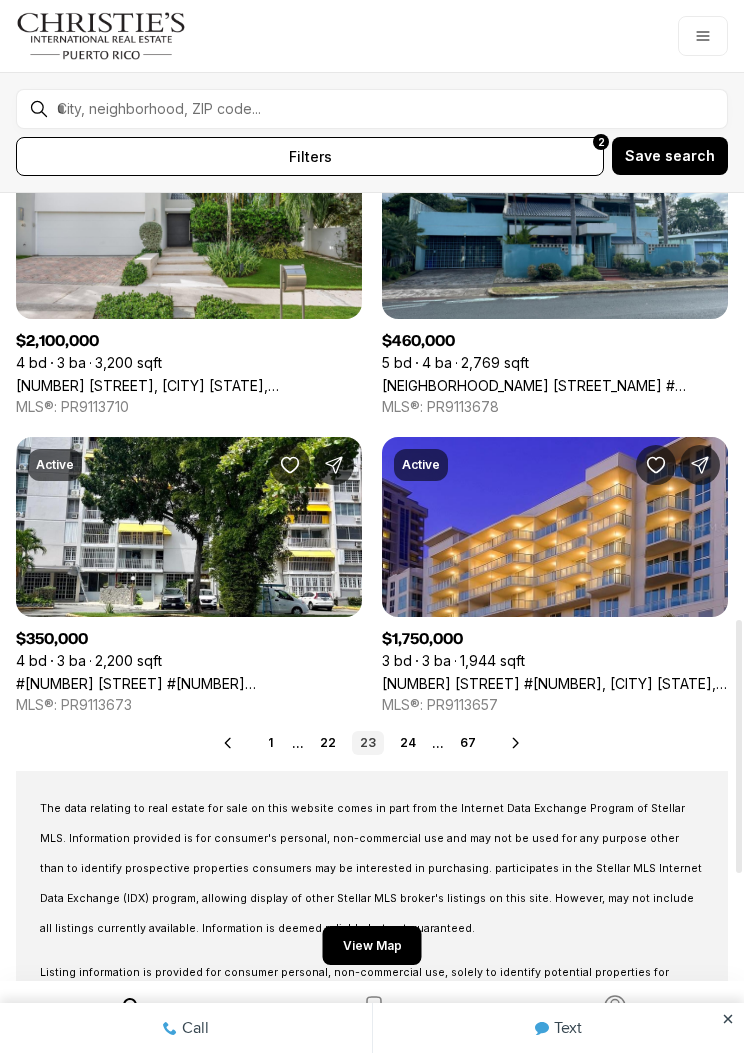 click on "Real Estate & Homes for Sale 794  results Newest Active $2,150,000 7 bd 7 ba 4,088 sqft 2163 CACIQUE ST, SAN JUAN PR, 00913 MLS®: PR9113689 Active $18,000,000 5 bd 9 ba 16,000 sqft 175 CALLE RUISEÑOR ST, SAN JUAN PR, 00926 MLS®: PR9113732 Active $2,500,000 5 bd 4 ba 3,200 sqft 358 CALLE LUNA, OLD SAN JUAN PR, 00901 MLS®: PR9113726 Active $2,225,000 5 bd 7 ba 4,000 sqft H9 GREEN HILL, GUAYNABO PR, 00966 MLS®: PR9113632 Active $425,000 4,060 sqft Escorial Ave URB. CAPARRA HEIGHTS, SAN JUAN PR, 00920 MLS®: PR9113720 Active $125,000 1 bd 1 ba 466 sqft 21 VILLA MAGNA COND. #1505, SAN JUAN PR, 00921 MLS®: PR9113718 Active $515,000 4 bd 4 ba 5,200 sqft 4 RIACHUELO ST. #5, BRISAS DE CARRAIZO DEV., TRUJILLO ALTO PR, 00976 MLS®: PR9113481 Pending $175,000 3 bd 1 ba 3,228 sqft Ave Jorge Vazquez URB. VISTAMAR J662, CAROLINA PR, 00983 MLS®: PR9113540 Active $2,100,000 4 bd 3 ba 3,200 sqft 40 CALLE CAOBA, GUAYNABO PR, 00966 MLS®: PR9113710 Pending $460,000 5 bd 4 ba 2,769 sqft MLS®: PR9113678 Active $350,000 1" at bounding box center [372, 96] 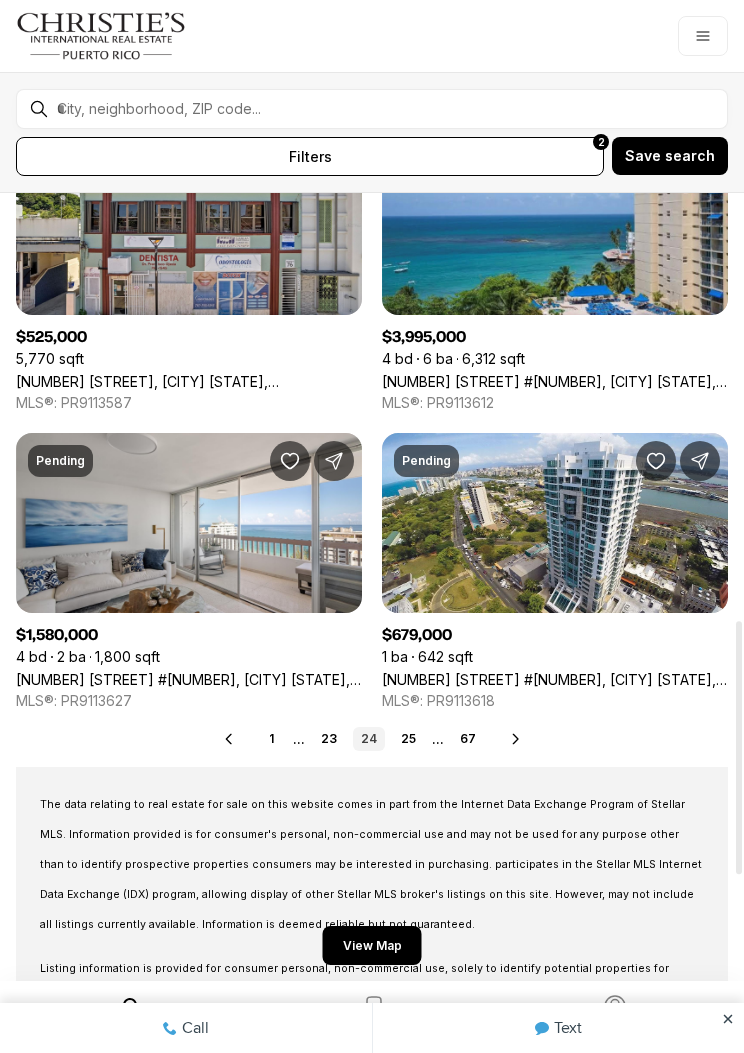 scroll, scrollTop: 1328, scrollLeft: 0, axis: vertical 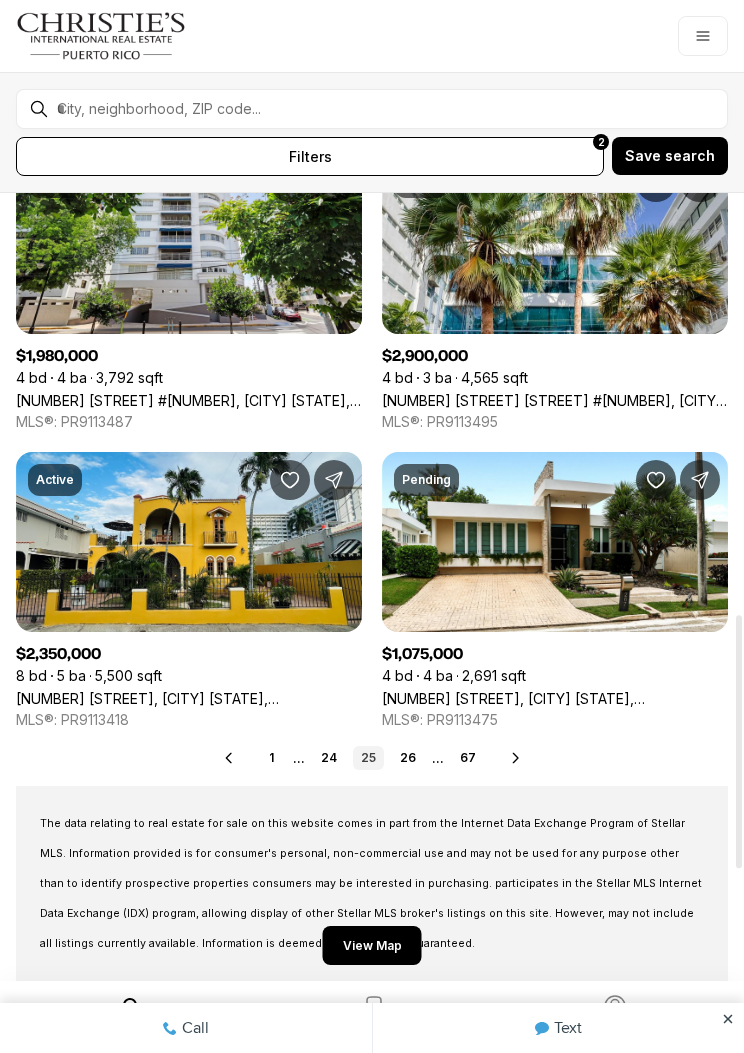 click on "26" at bounding box center (408, 758) 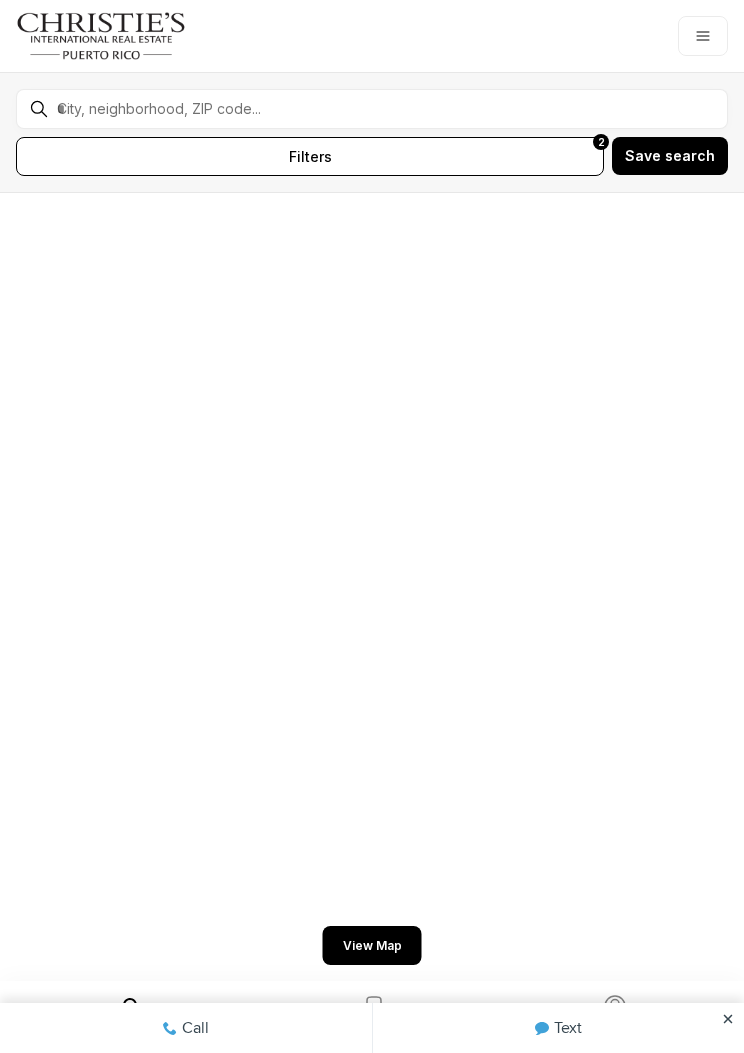 scroll, scrollTop: 0, scrollLeft: 0, axis: both 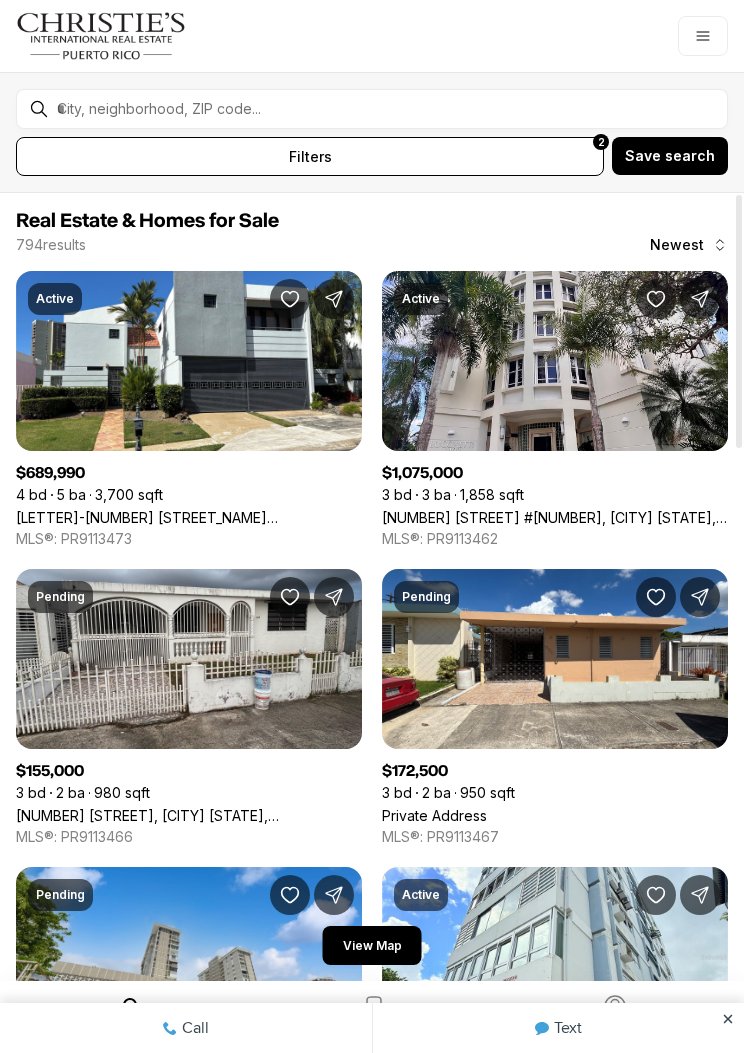 click on "Private Address" at bounding box center (434, 815) 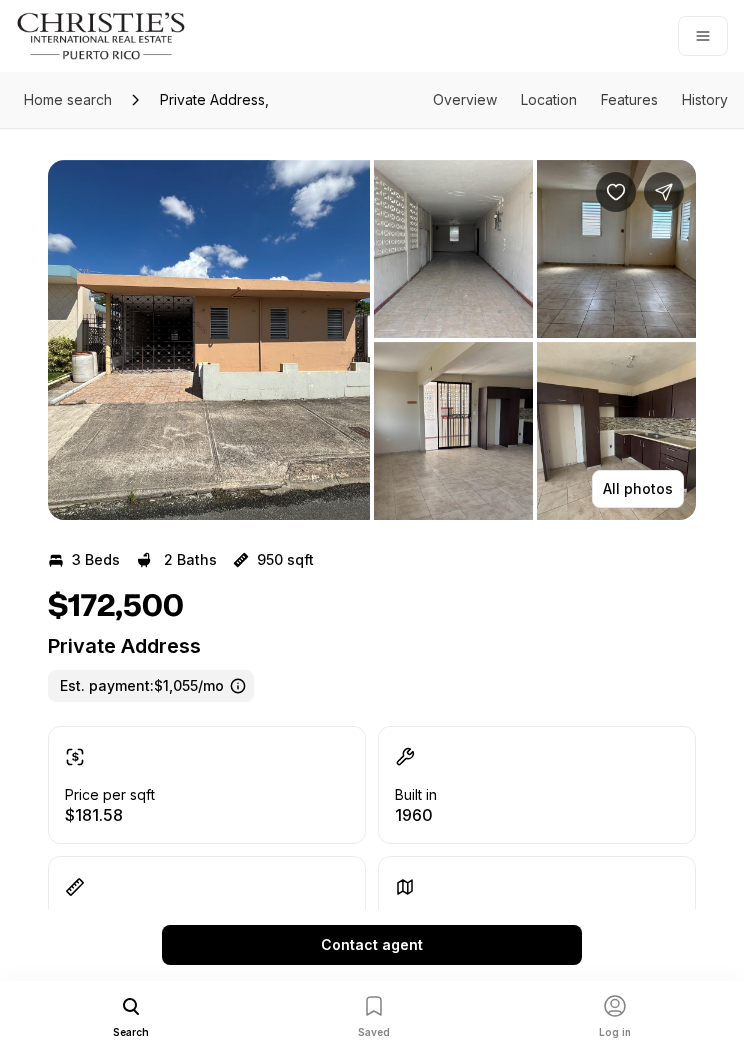 scroll, scrollTop: 0, scrollLeft: 0, axis: both 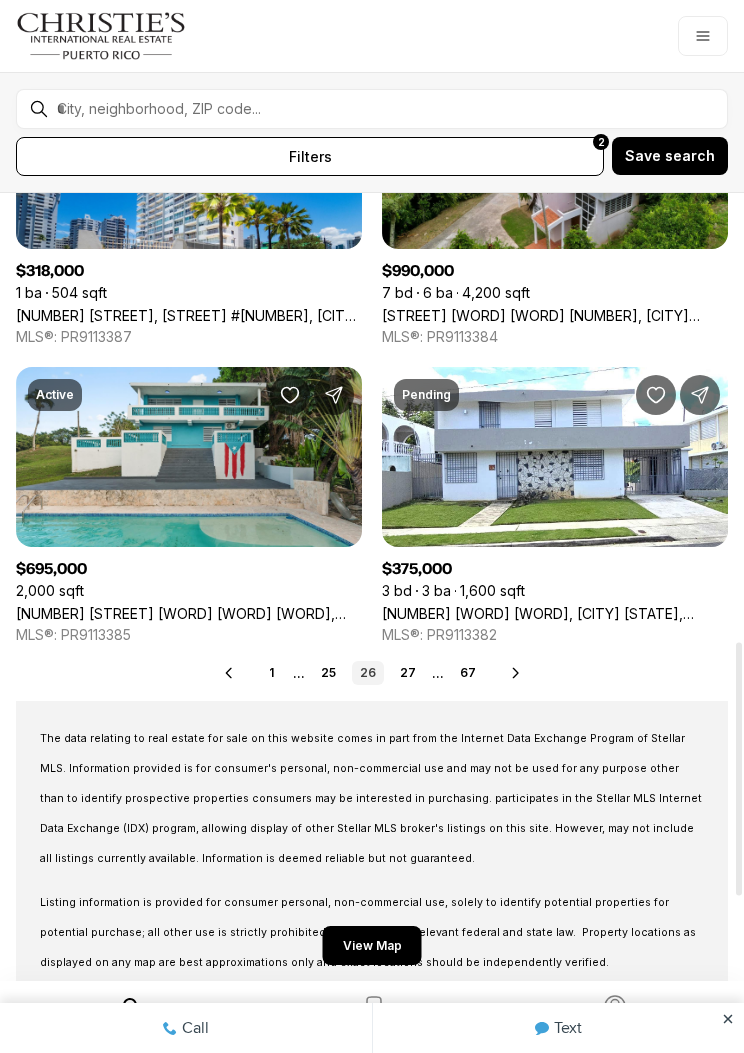 click on "27" at bounding box center [408, 673] 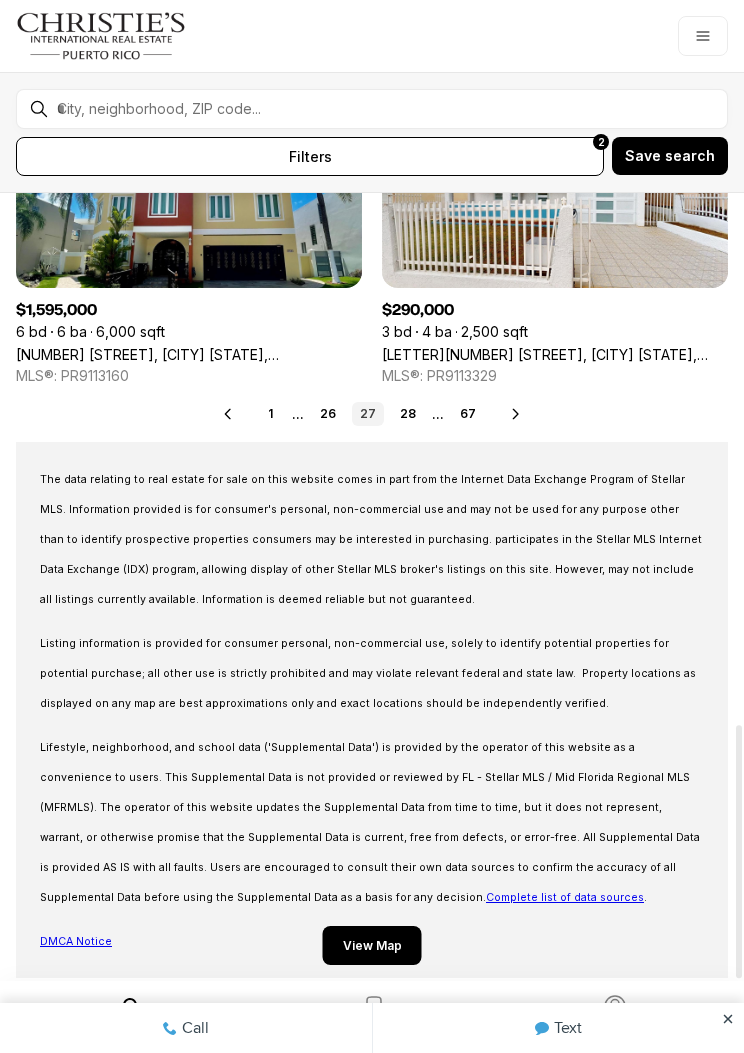 scroll, scrollTop: 1652, scrollLeft: 0, axis: vertical 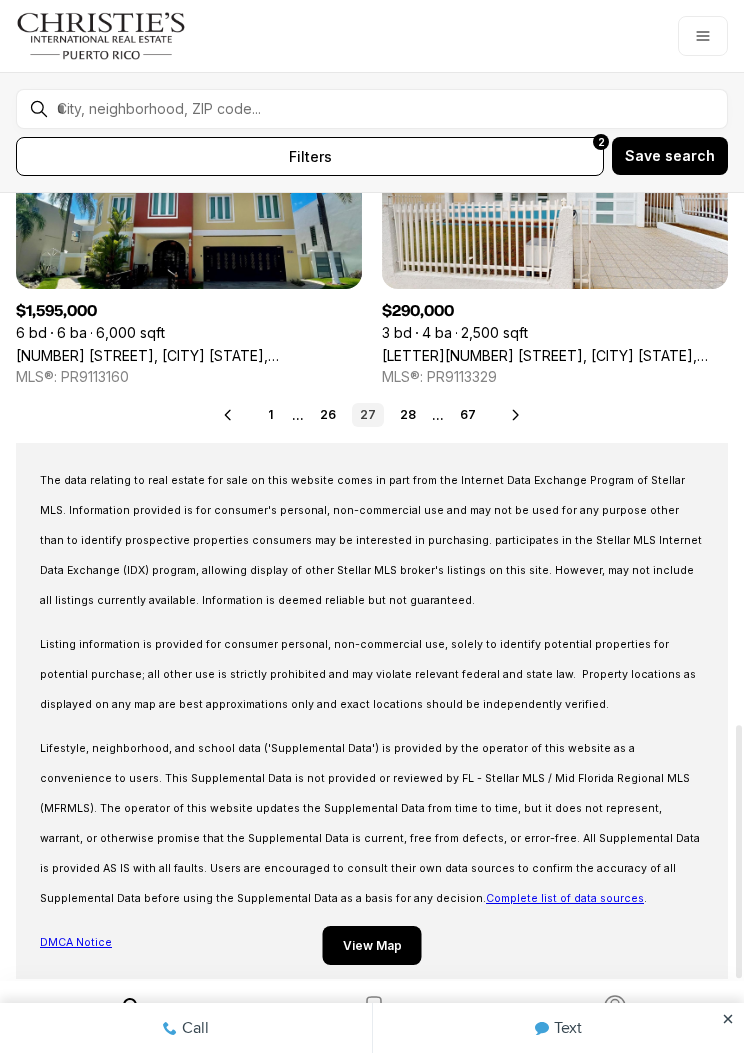 click on "28" at bounding box center [408, 415] 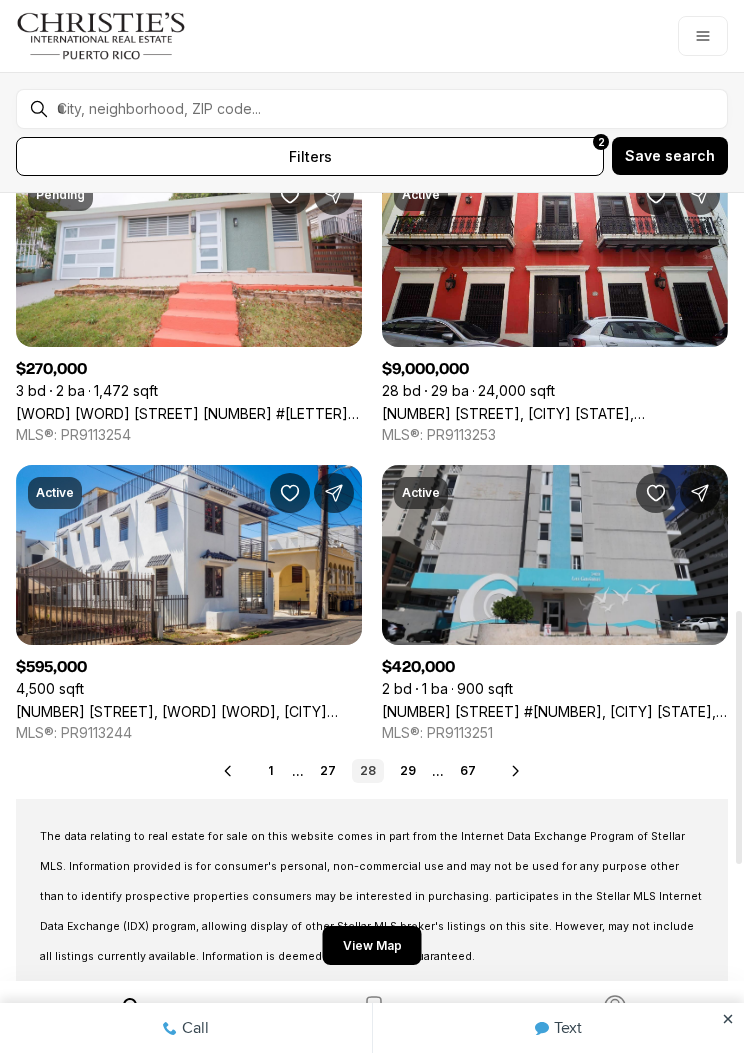 scroll, scrollTop: 1296, scrollLeft: 0, axis: vertical 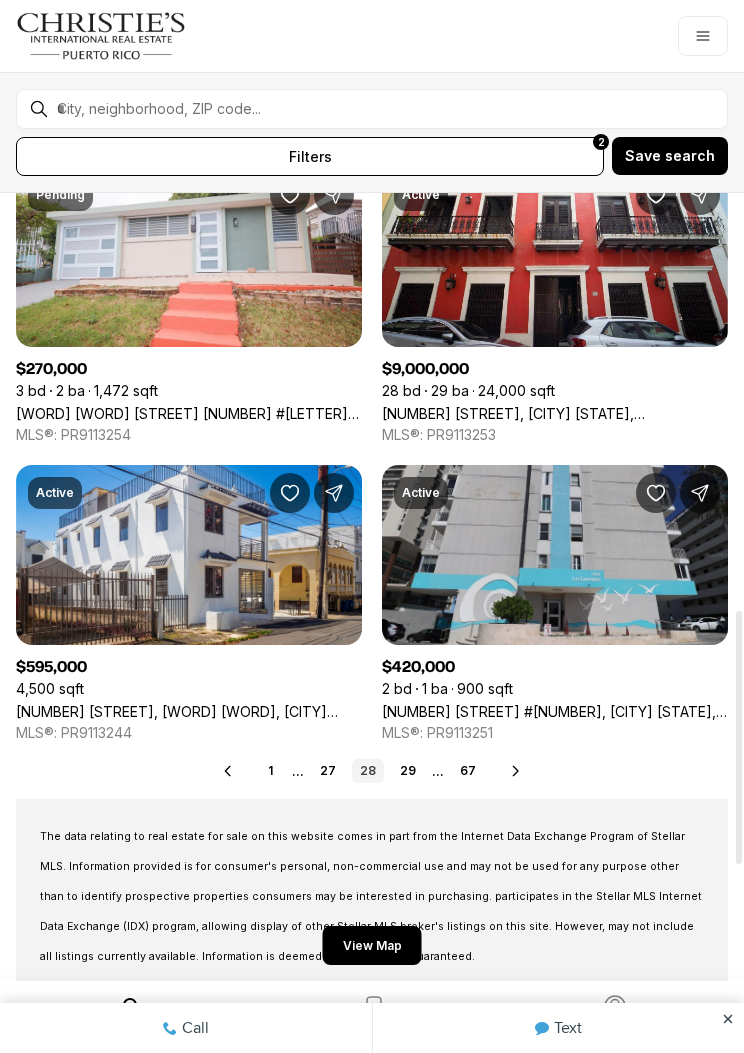 click on "29" at bounding box center (408, 771) 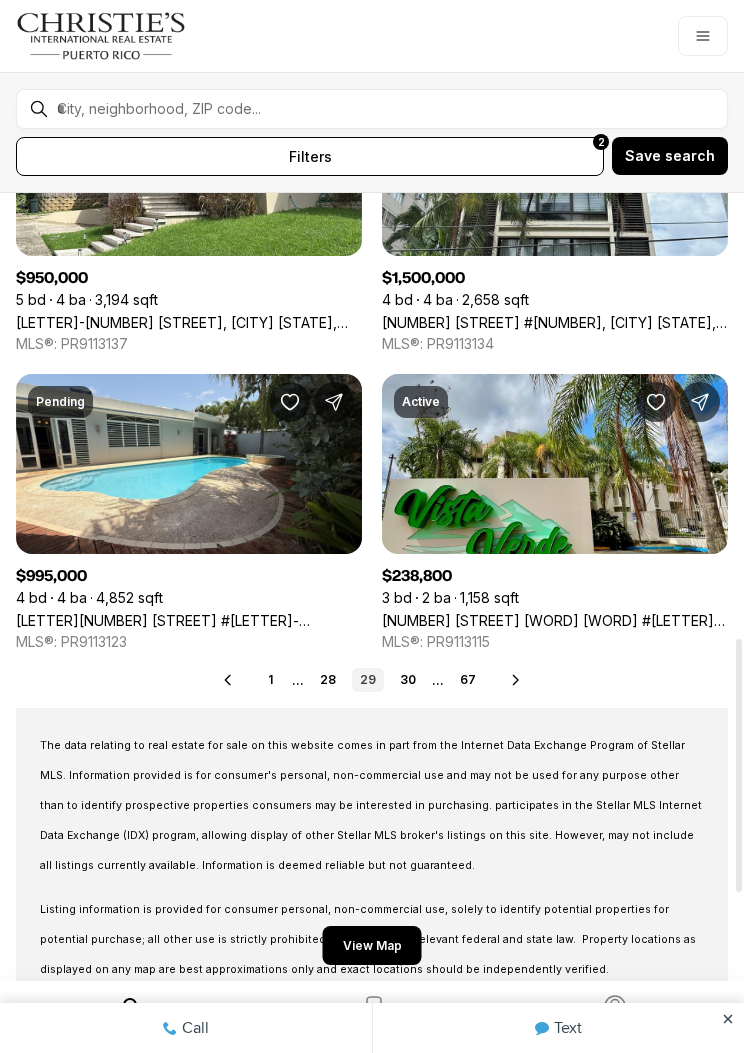 scroll, scrollTop: 1387, scrollLeft: 0, axis: vertical 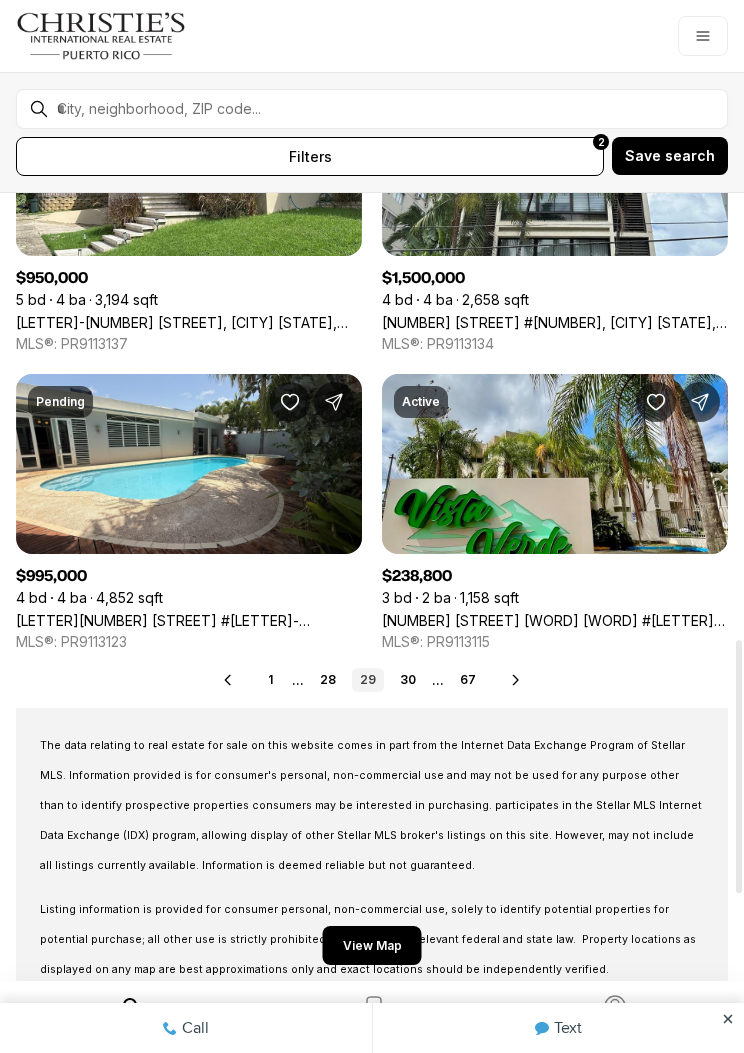 click on "30" at bounding box center (408, 680) 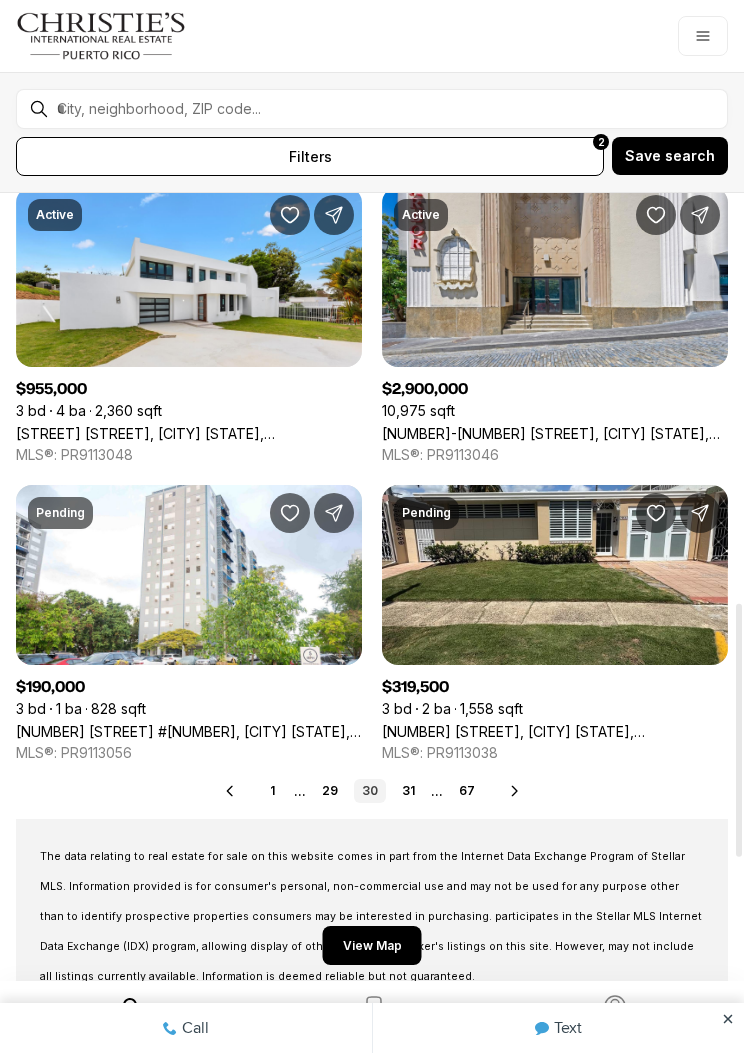 scroll, scrollTop: 1273, scrollLeft: 0, axis: vertical 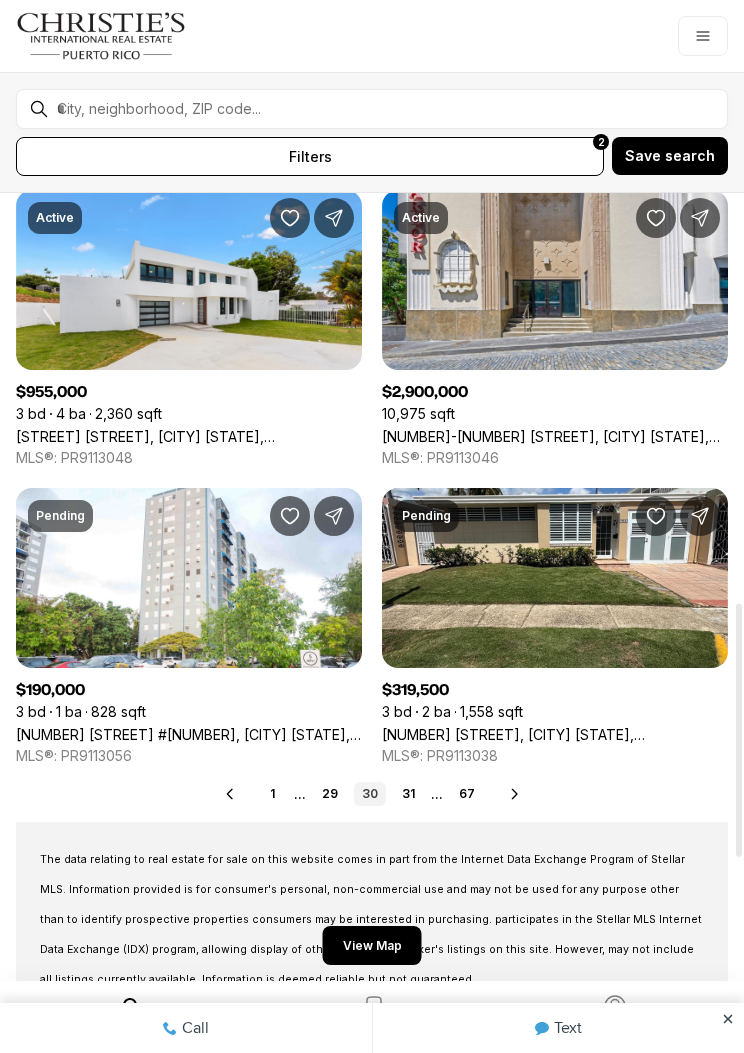 click on "31" at bounding box center [408, 794] 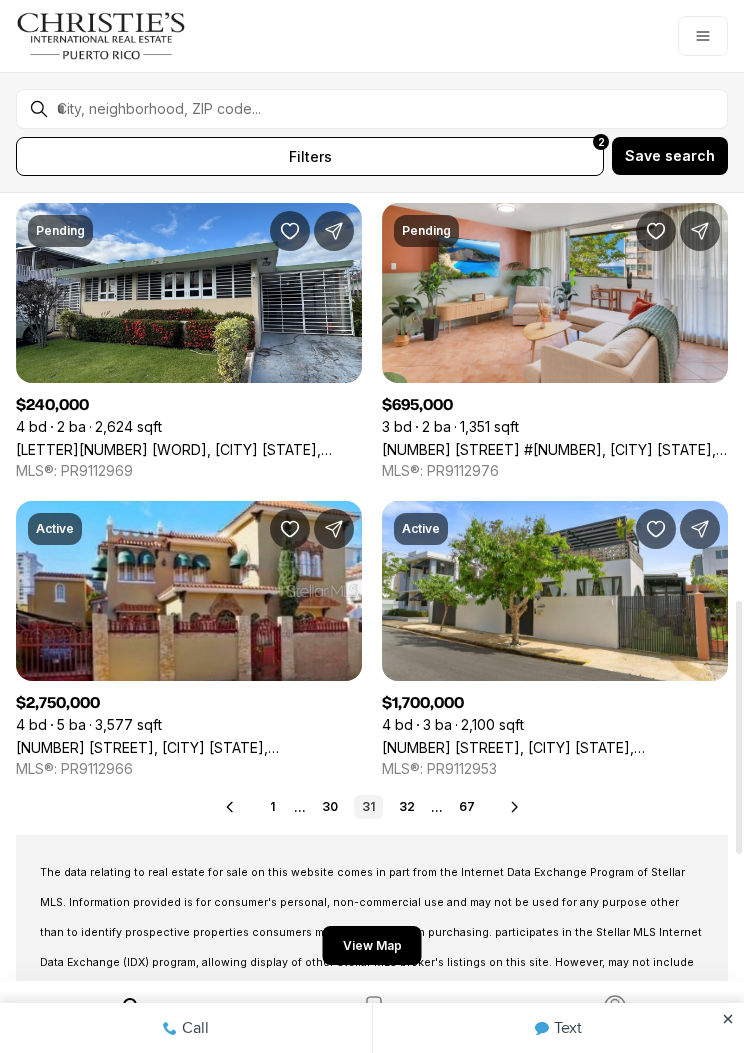 scroll, scrollTop: 1266, scrollLeft: 0, axis: vertical 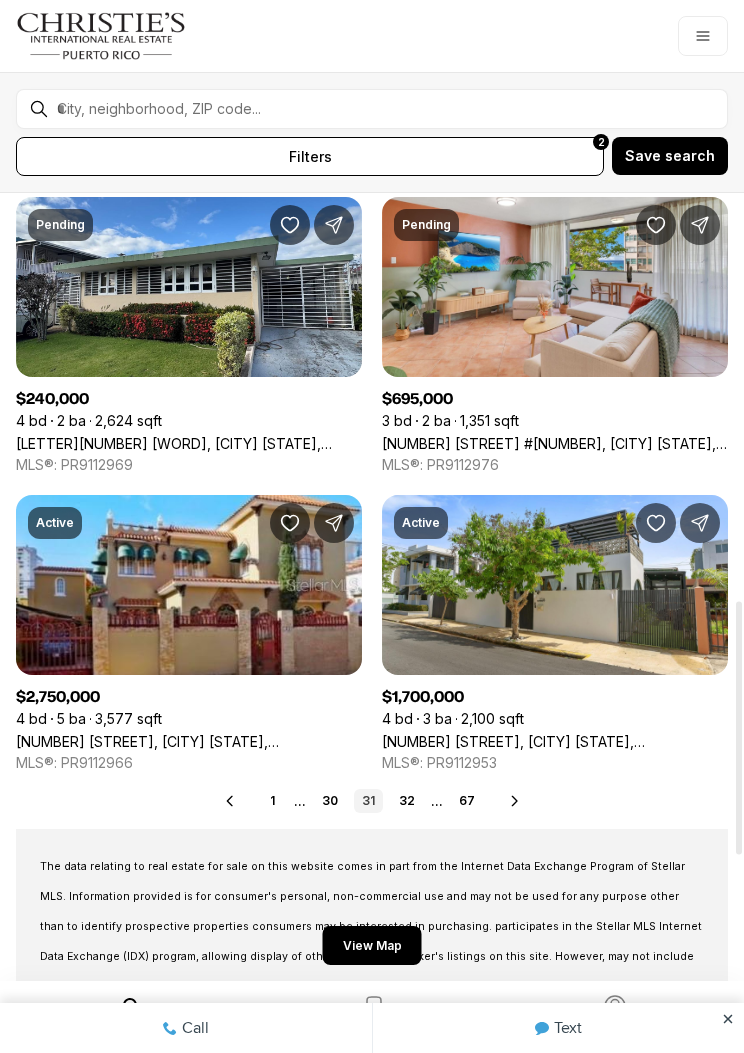 click on "32" at bounding box center (407, 801) 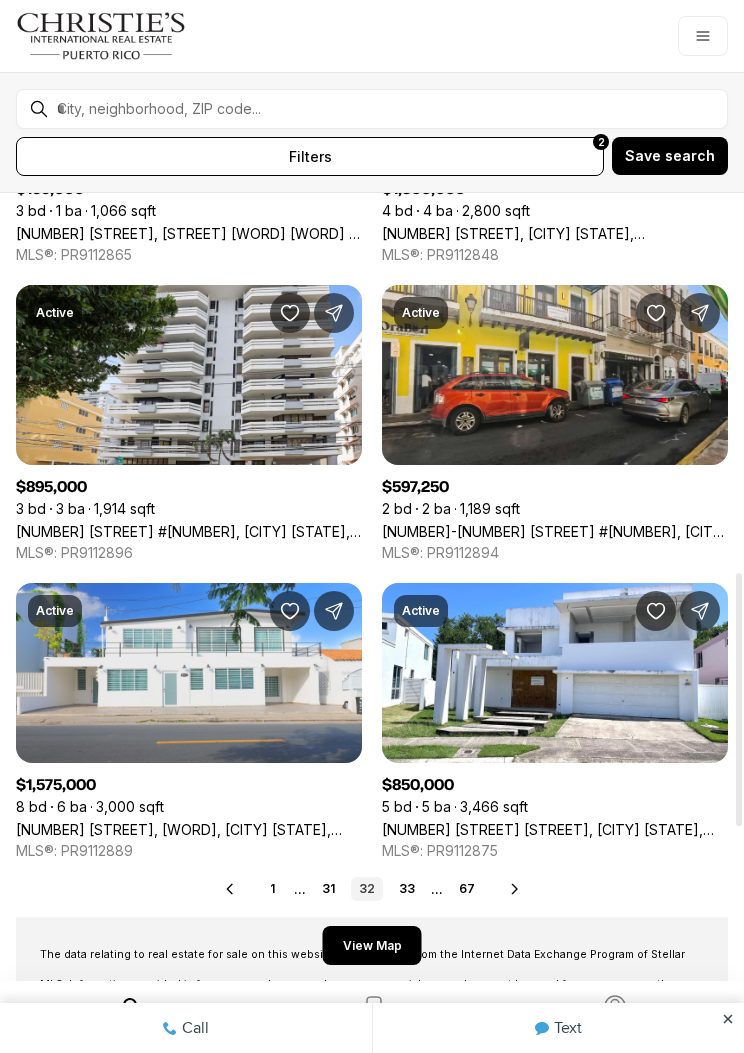 scroll, scrollTop: 1208, scrollLeft: 0, axis: vertical 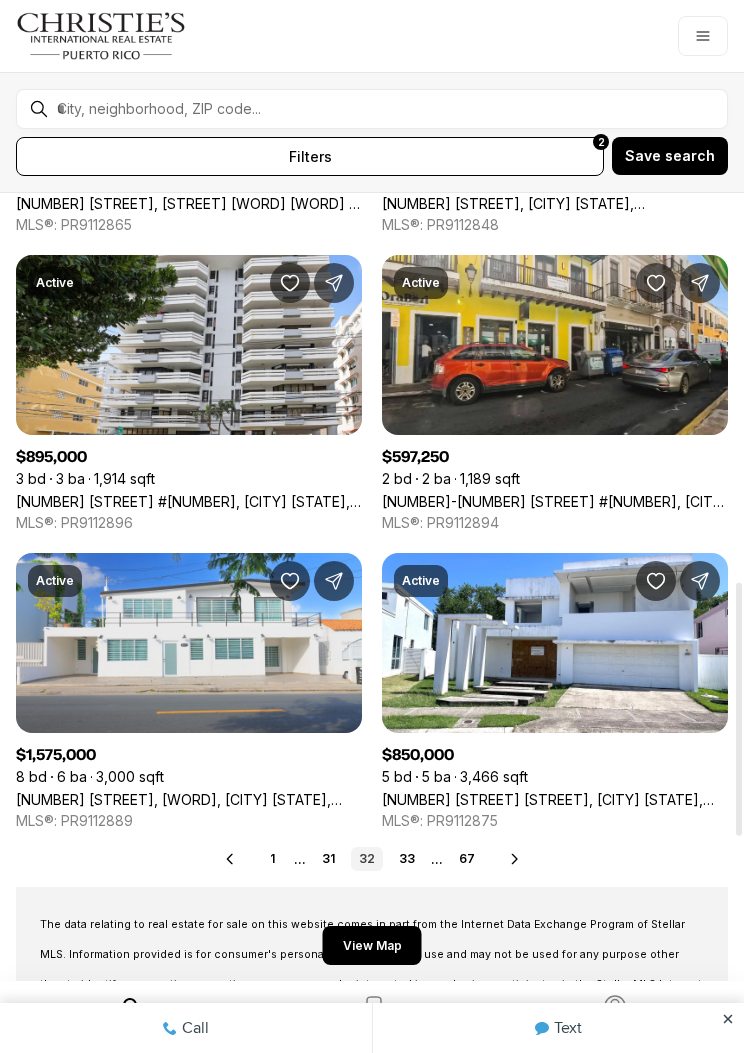 click on "33" at bounding box center [407, 859] 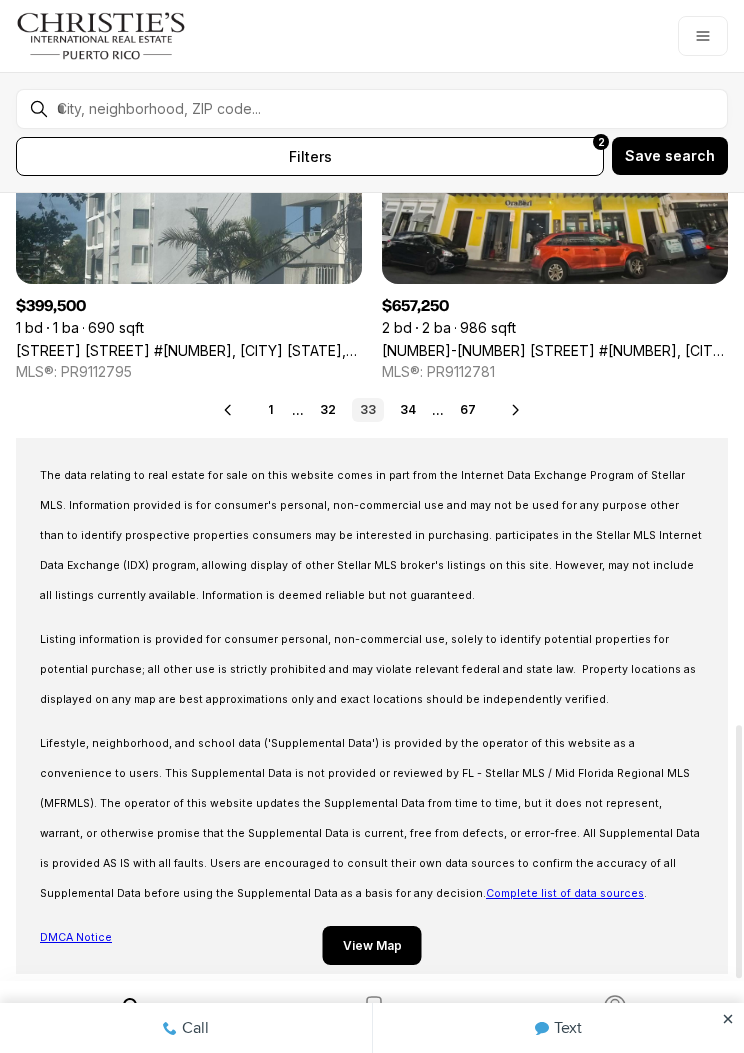 scroll, scrollTop: 1652, scrollLeft: 0, axis: vertical 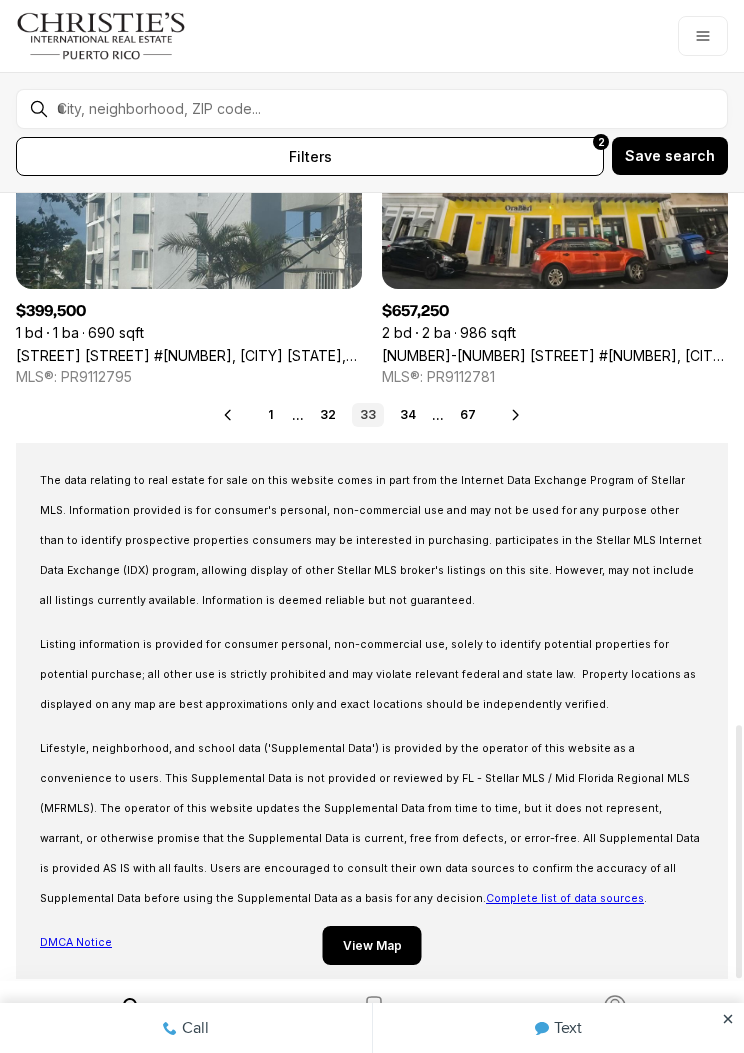 click on "34" at bounding box center [408, 415] 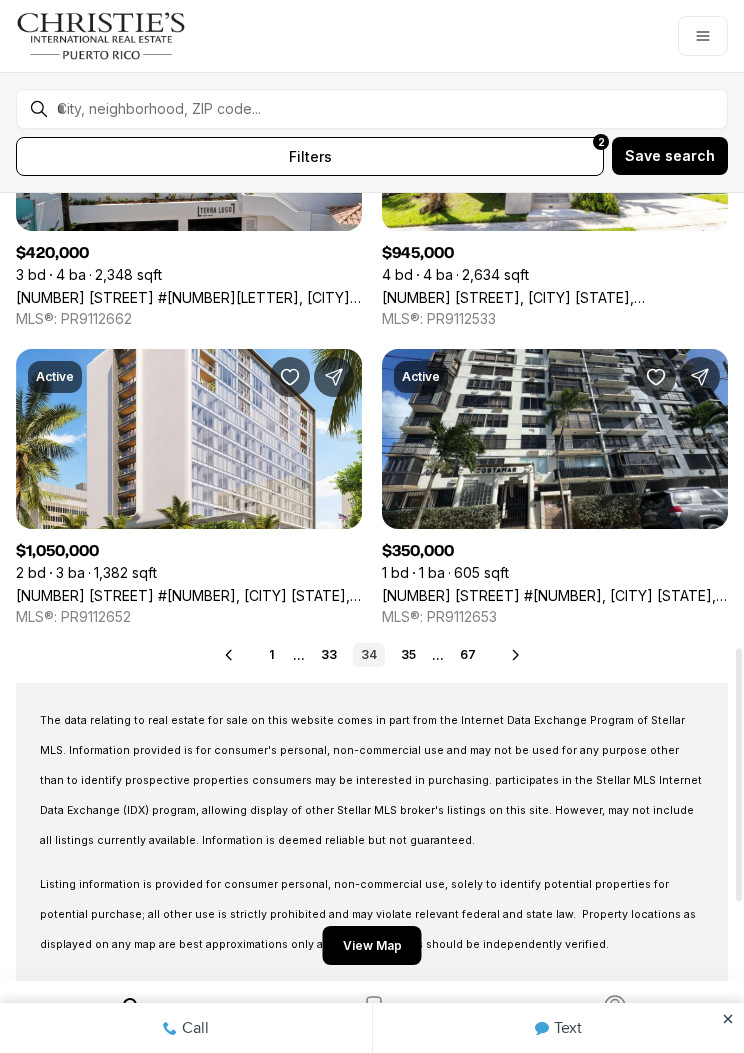 scroll, scrollTop: 1413, scrollLeft: 0, axis: vertical 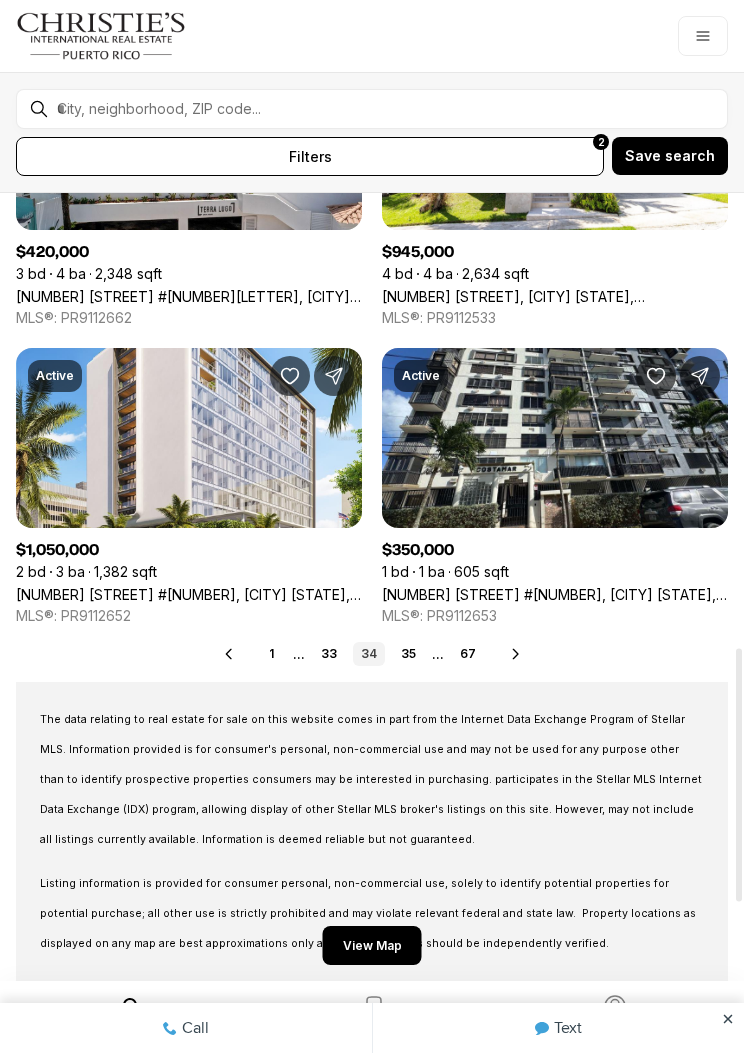 click on "35" at bounding box center [408, 654] 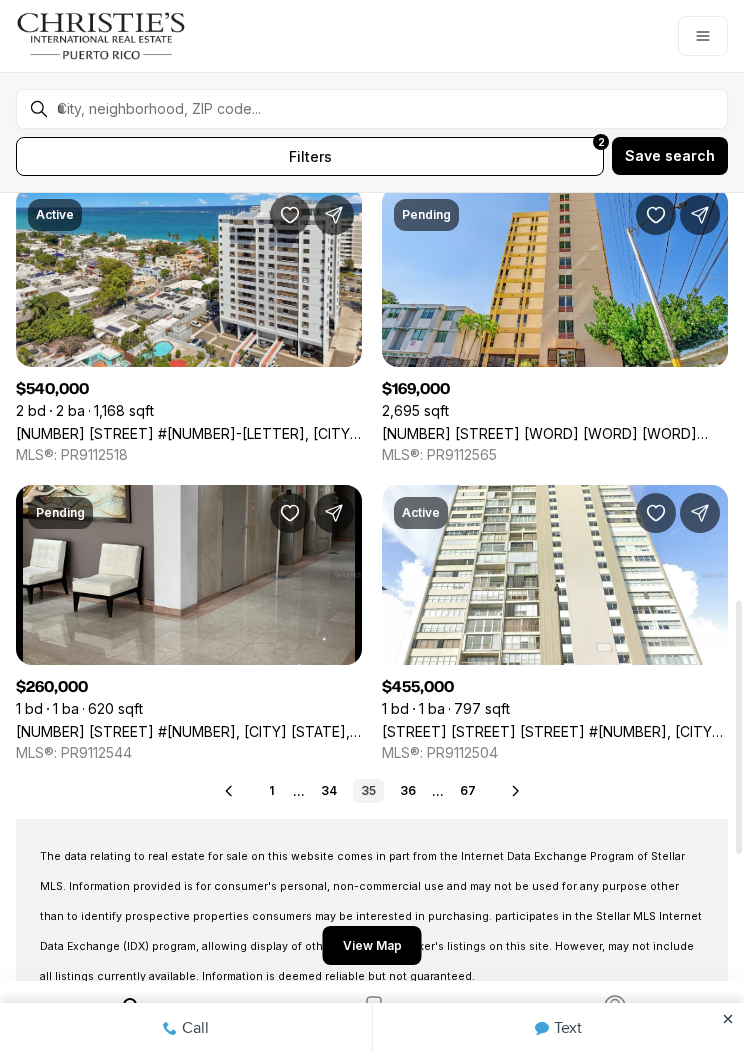 scroll, scrollTop: 1287, scrollLeft: 0, axis: vertical 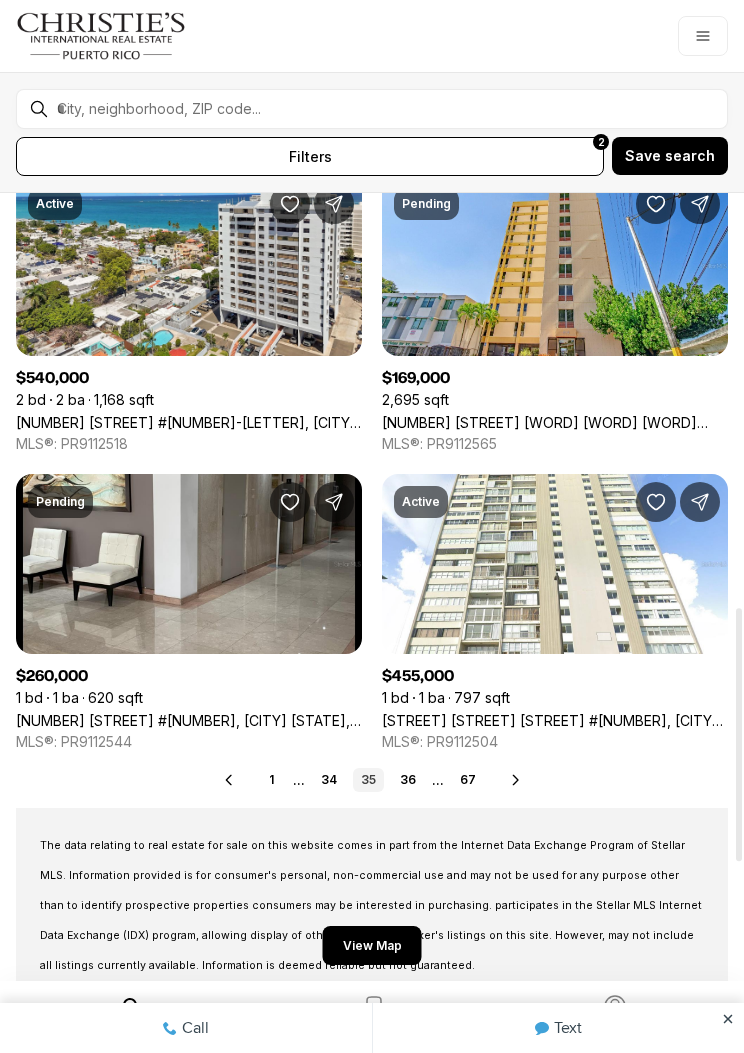 click on "36" at bounding box center (408, 780) 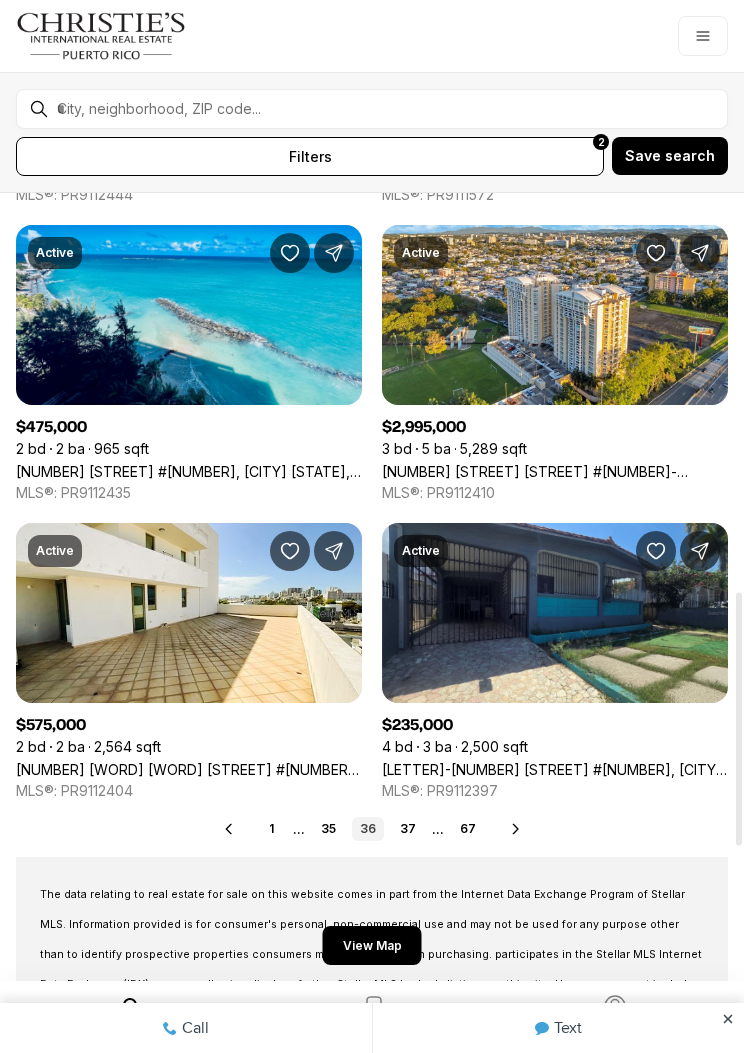 scroll, scrollTop: 1234, scrollLeft: 0, axis: vertical 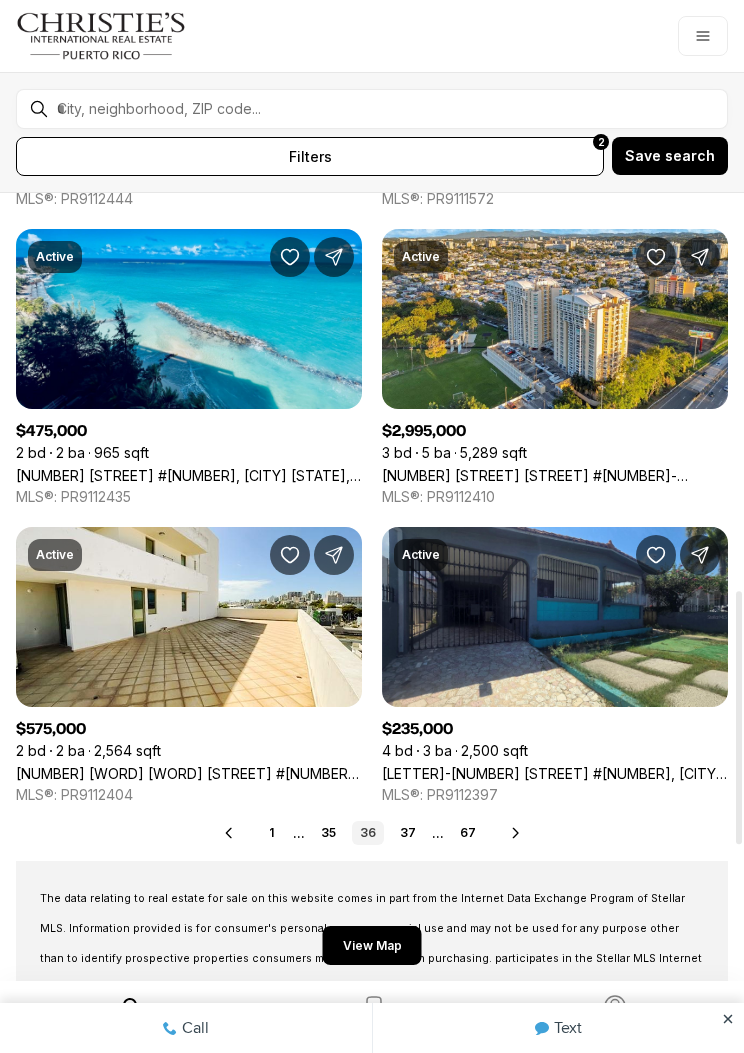 click on "37" at bounding box center (408, 833) 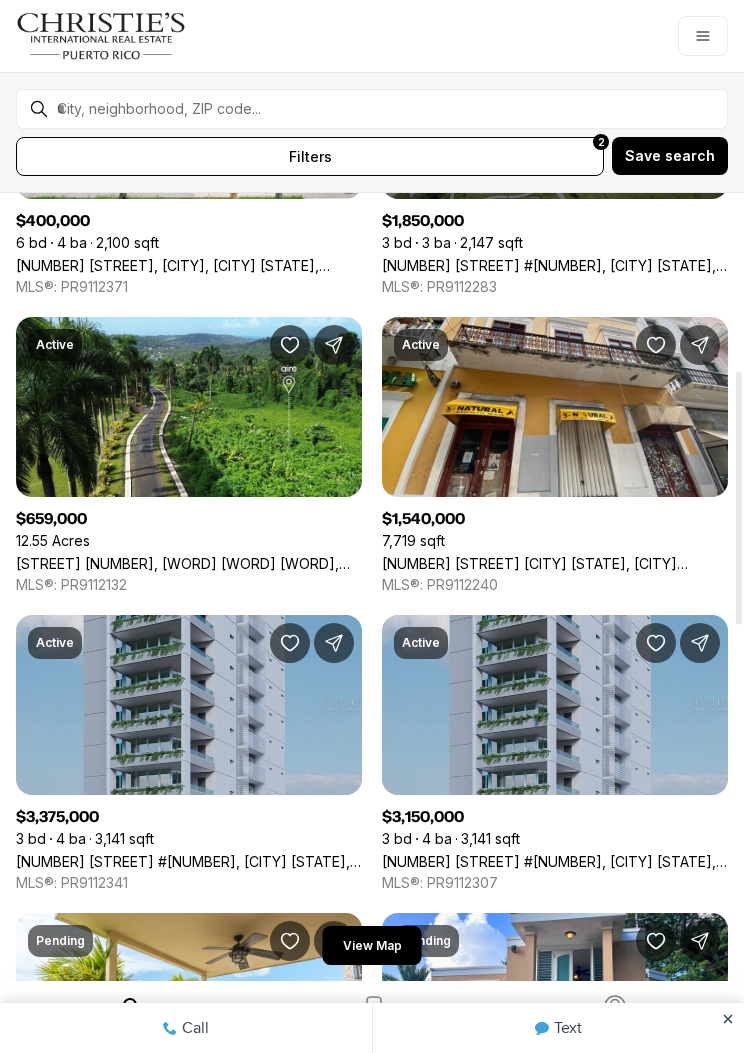 scroll, scrollTop: 550, scrollLeft: 0, axis: vertical 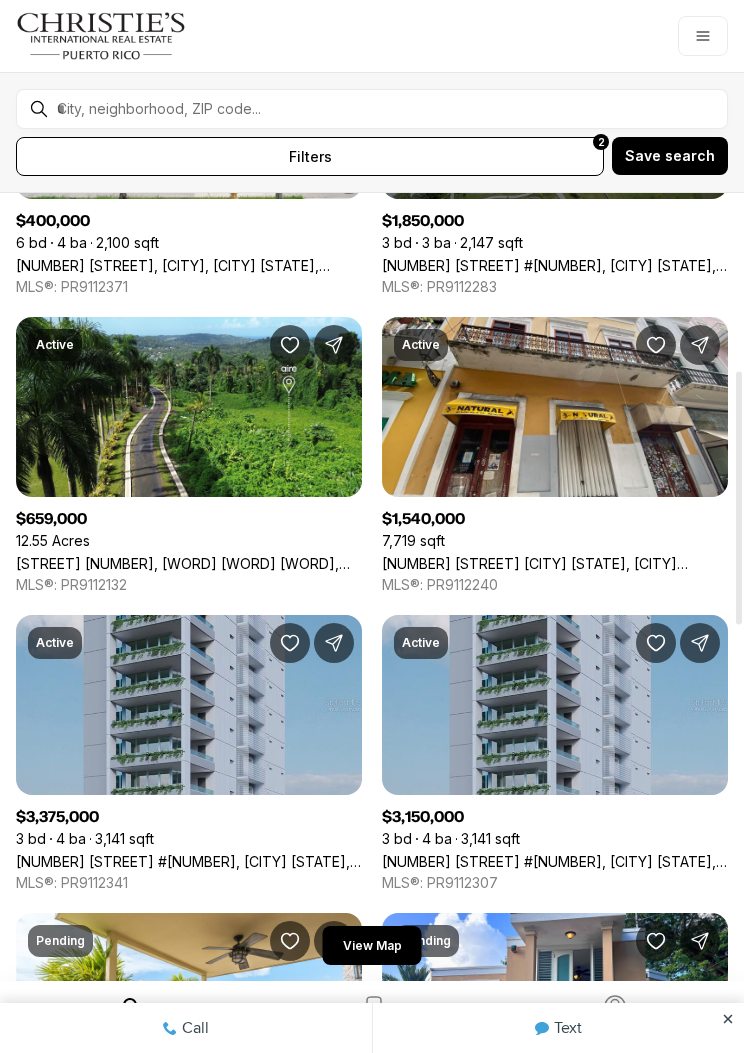 click on "All filters 2" at bounding box center (310, 156) 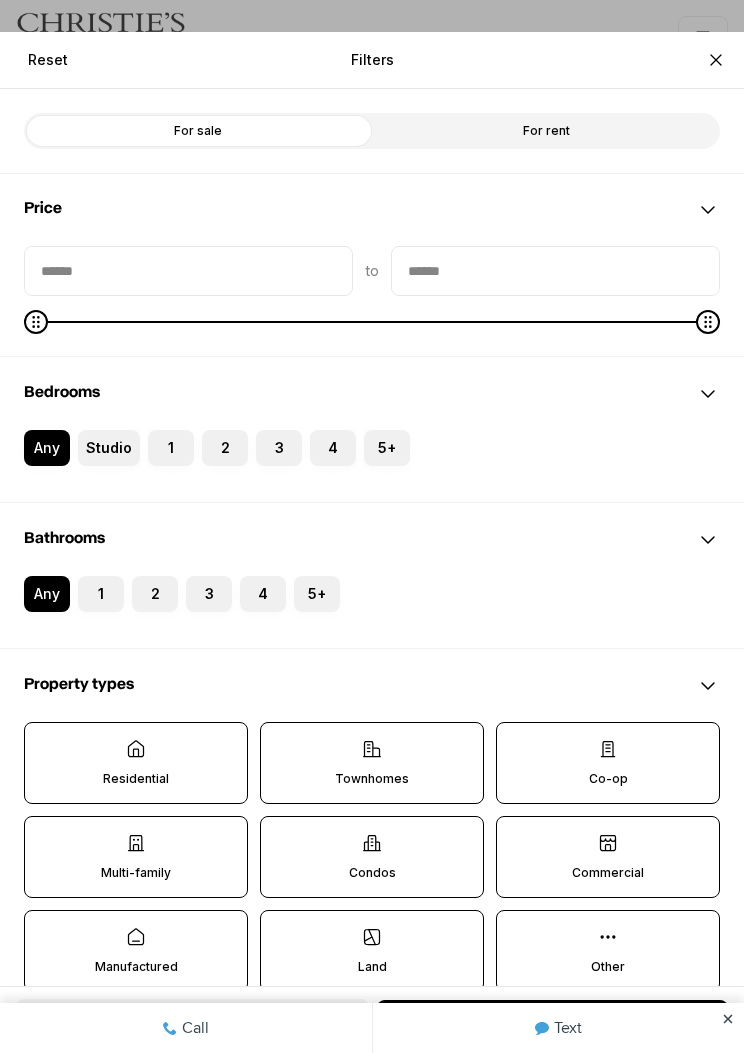 click on "3" at bounding box center (266, 440) 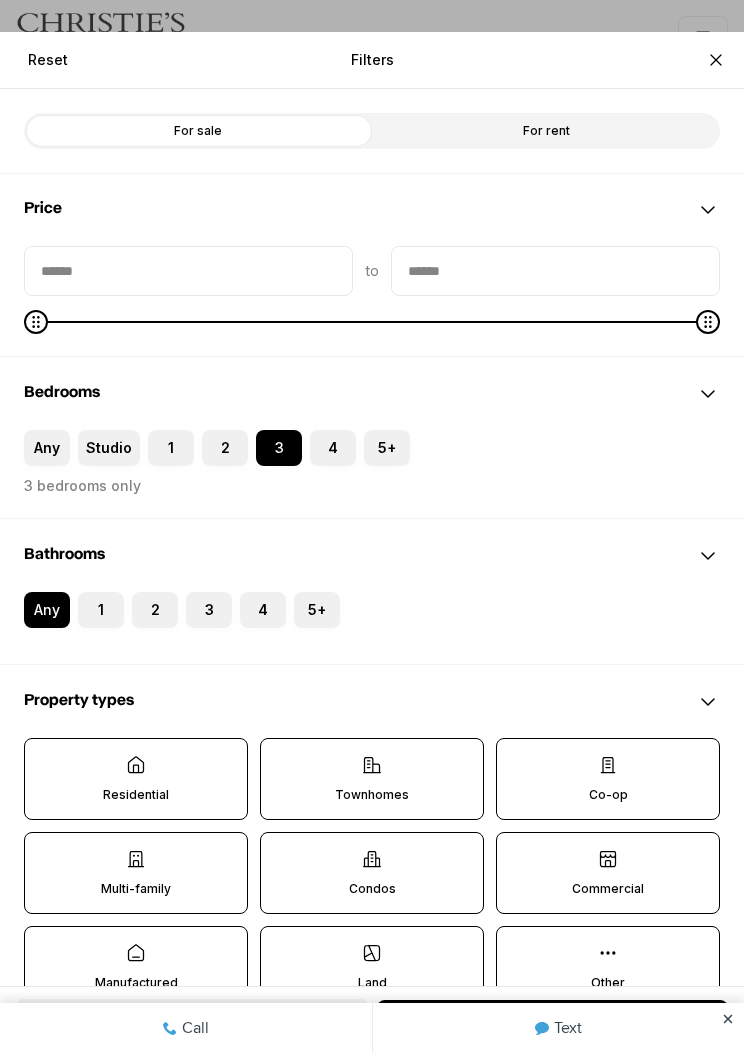click on "2" at bounding box center [142, 602] 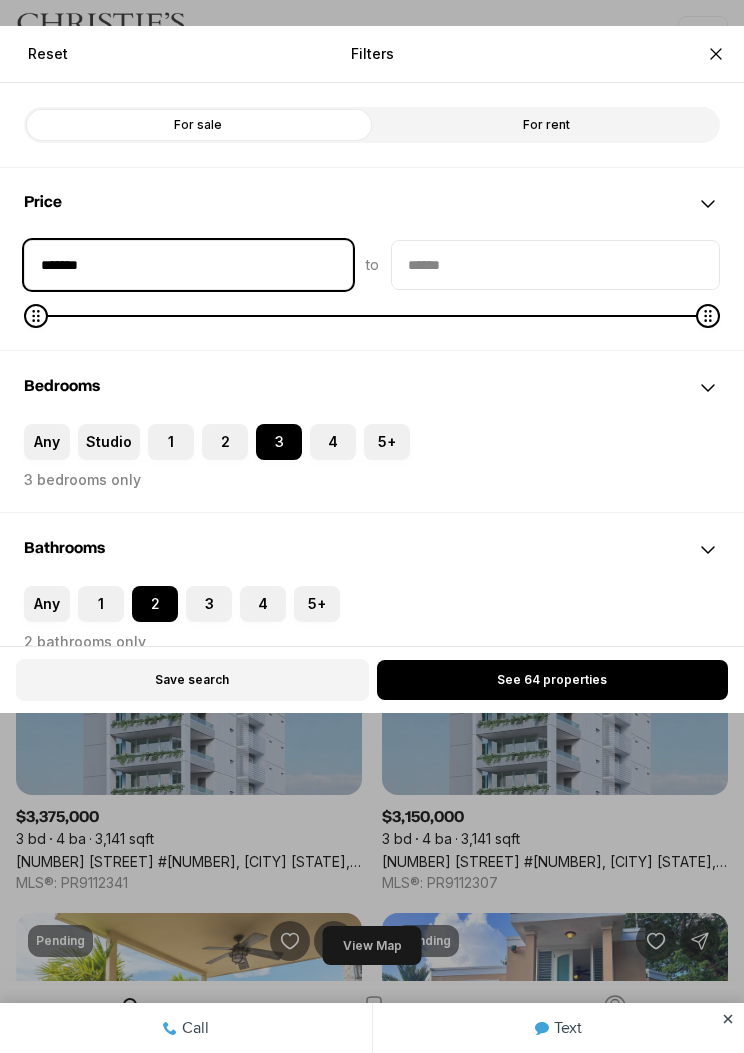type on "********" 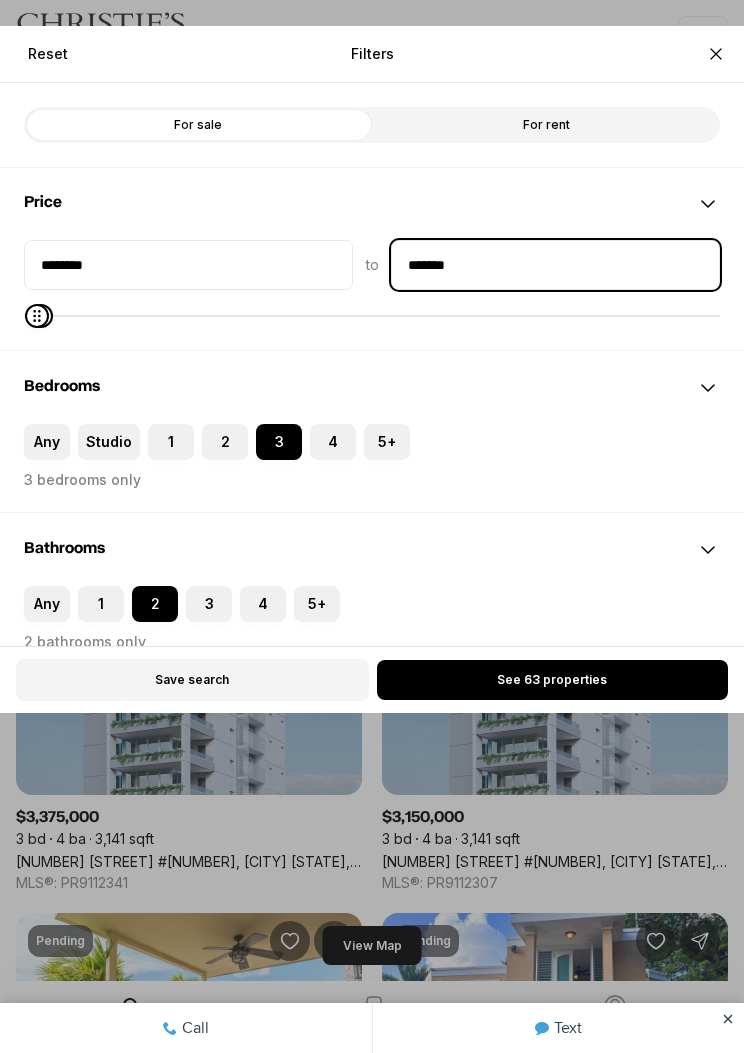 type on "********" 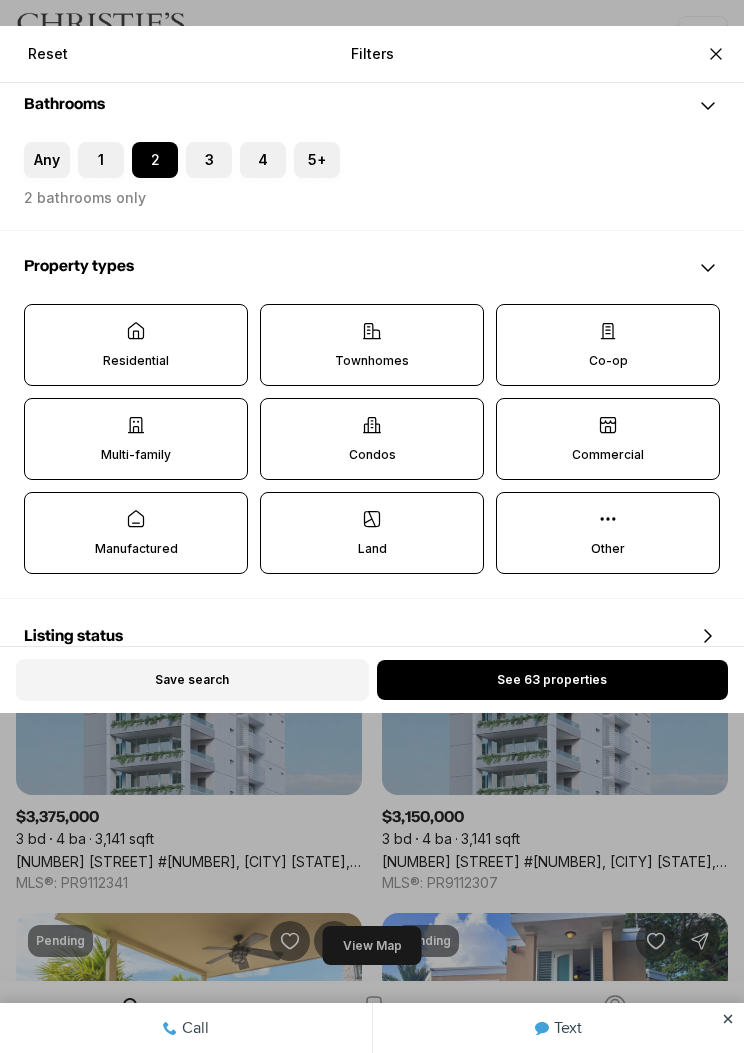 scroll, scrollTop: 446, scrollLeft: 0, axis: vertical 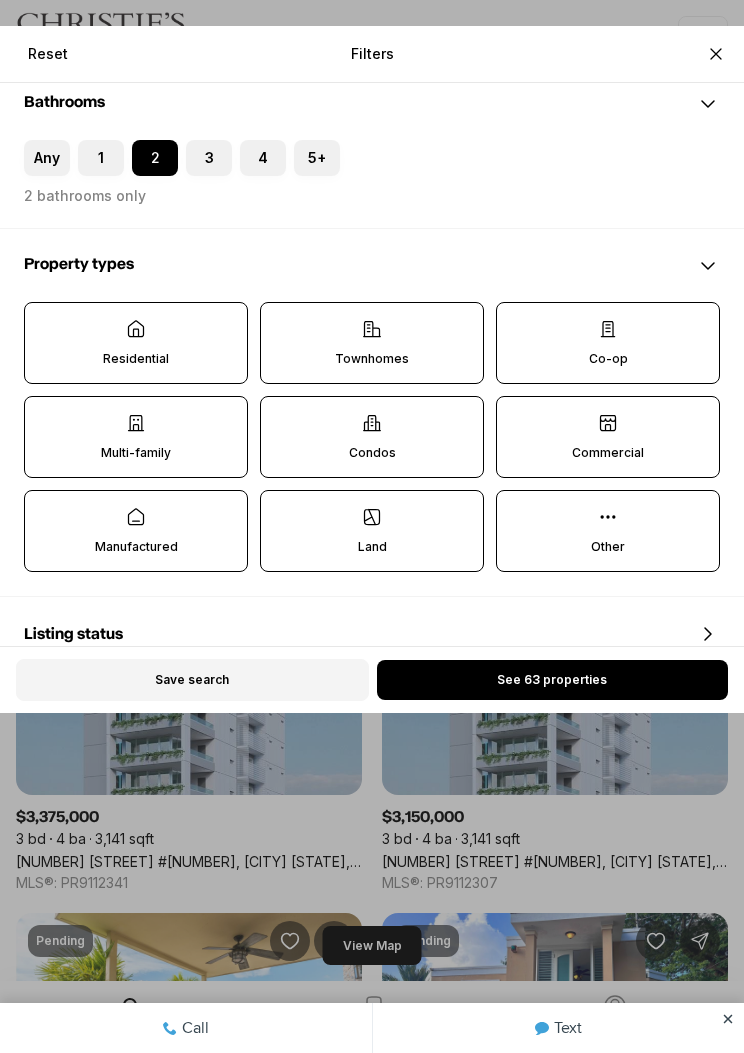 click on "Residential" at bounding box center (136, 343) 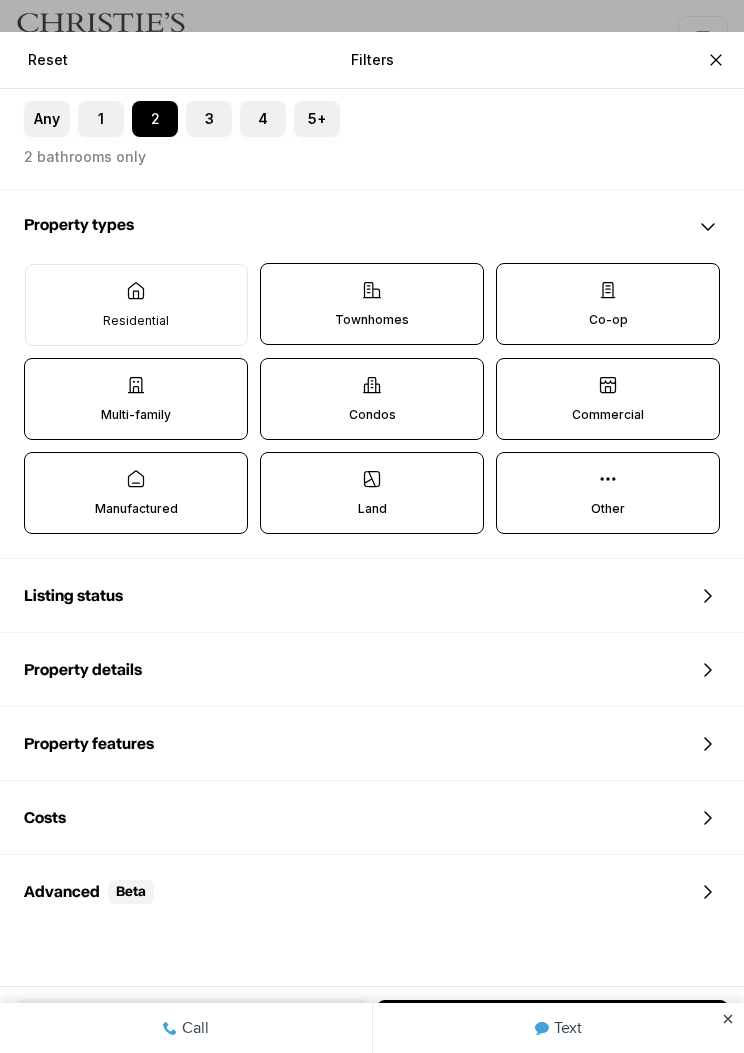 scroll, scrollTop: 495, scrollLeft: 0, axis: vertical 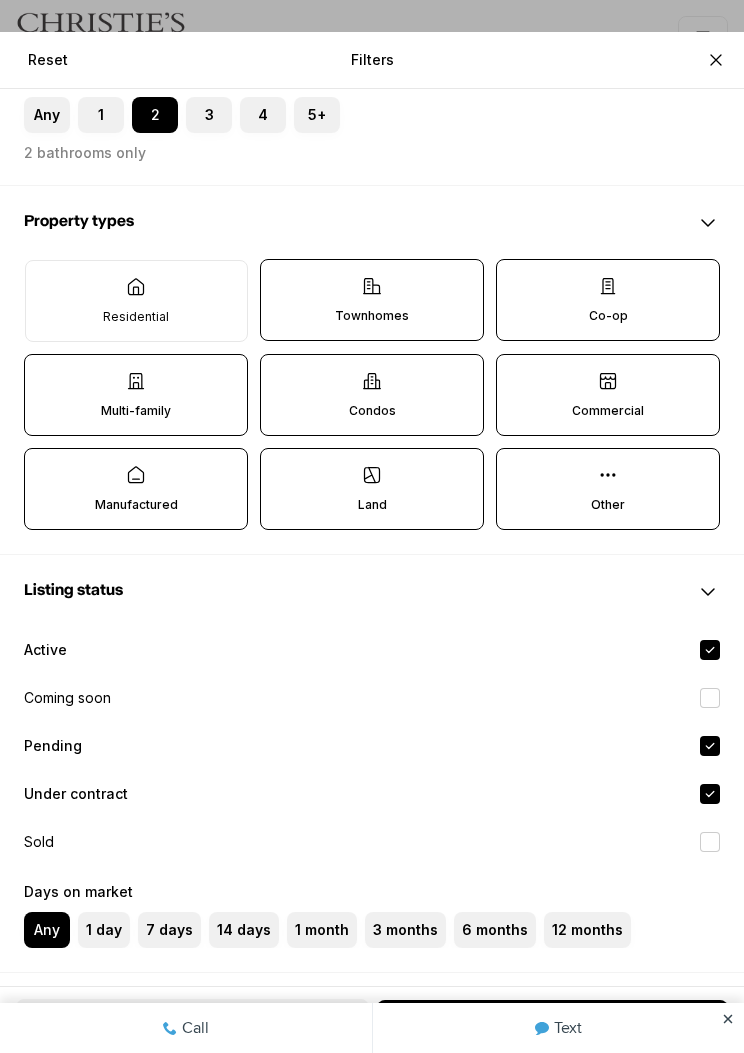 click on "Coming soon" at bounding box center [372, 698] 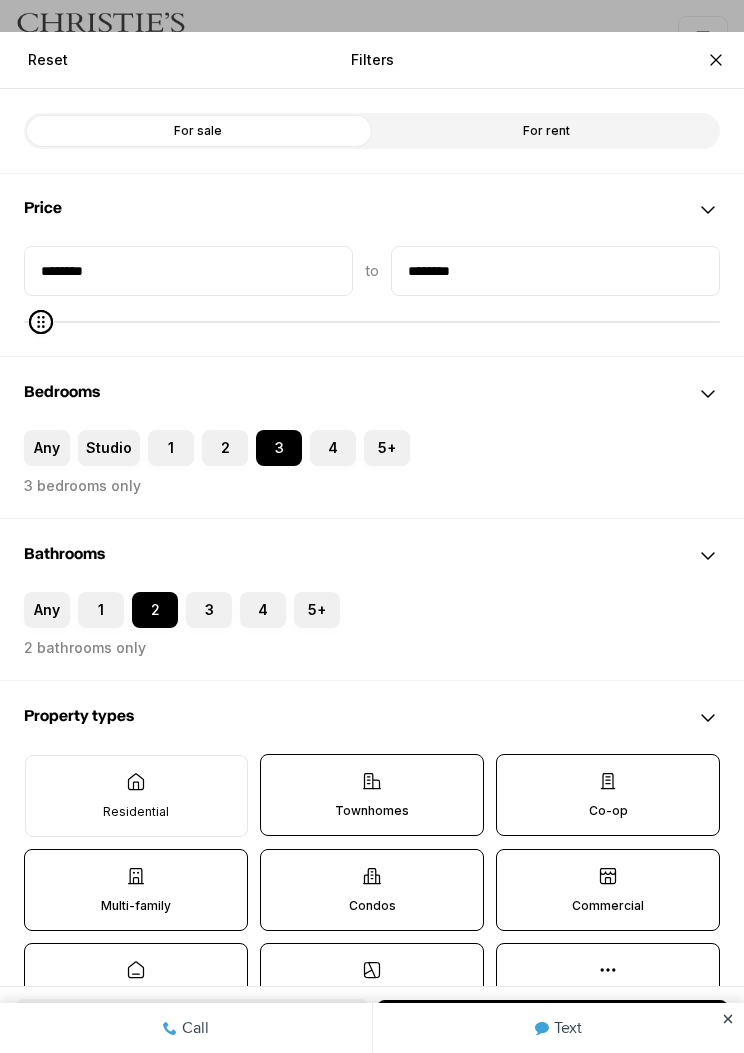 scroll, scrollTop: 0, scrollLeft: 0, axis: both 